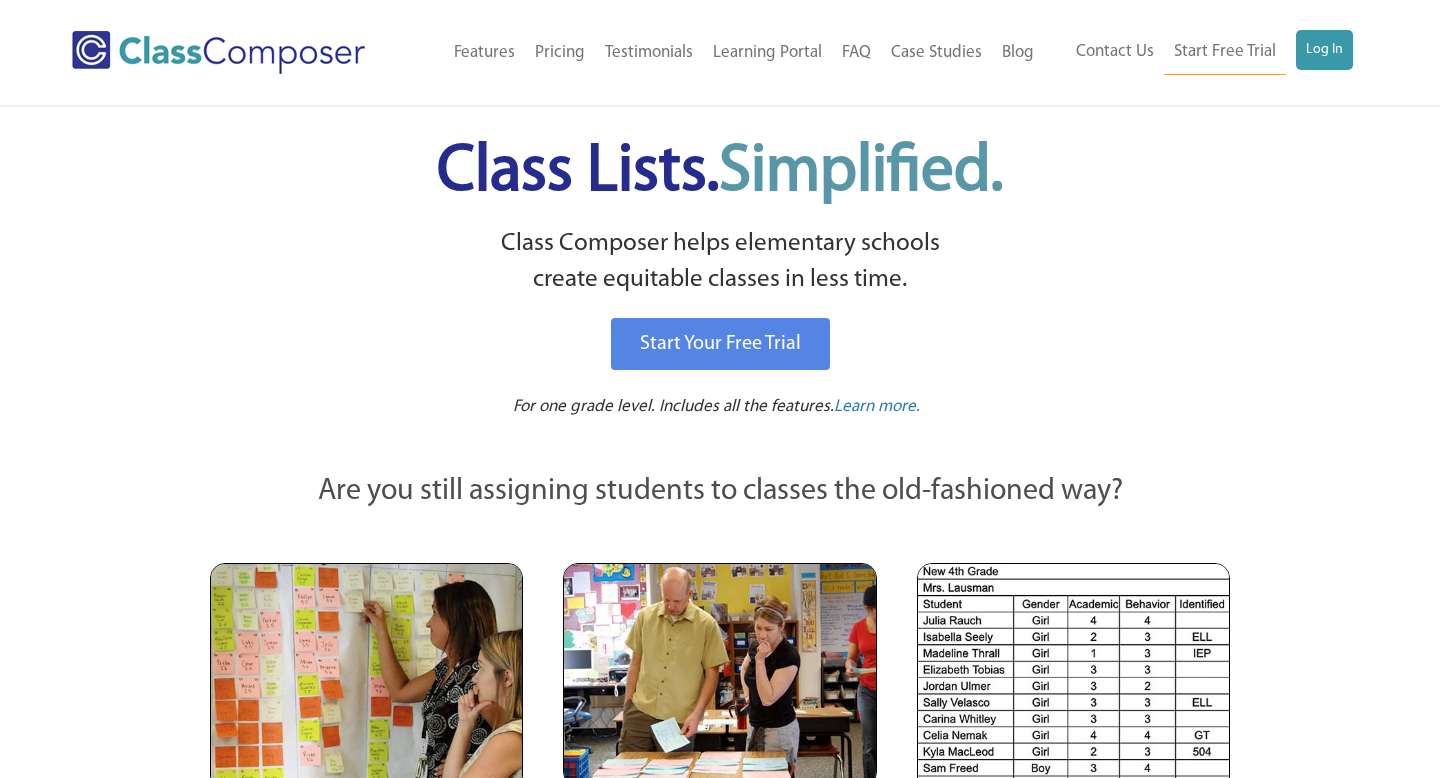scroll, scrollTop: 0, scrollLeft: 0, axis: both 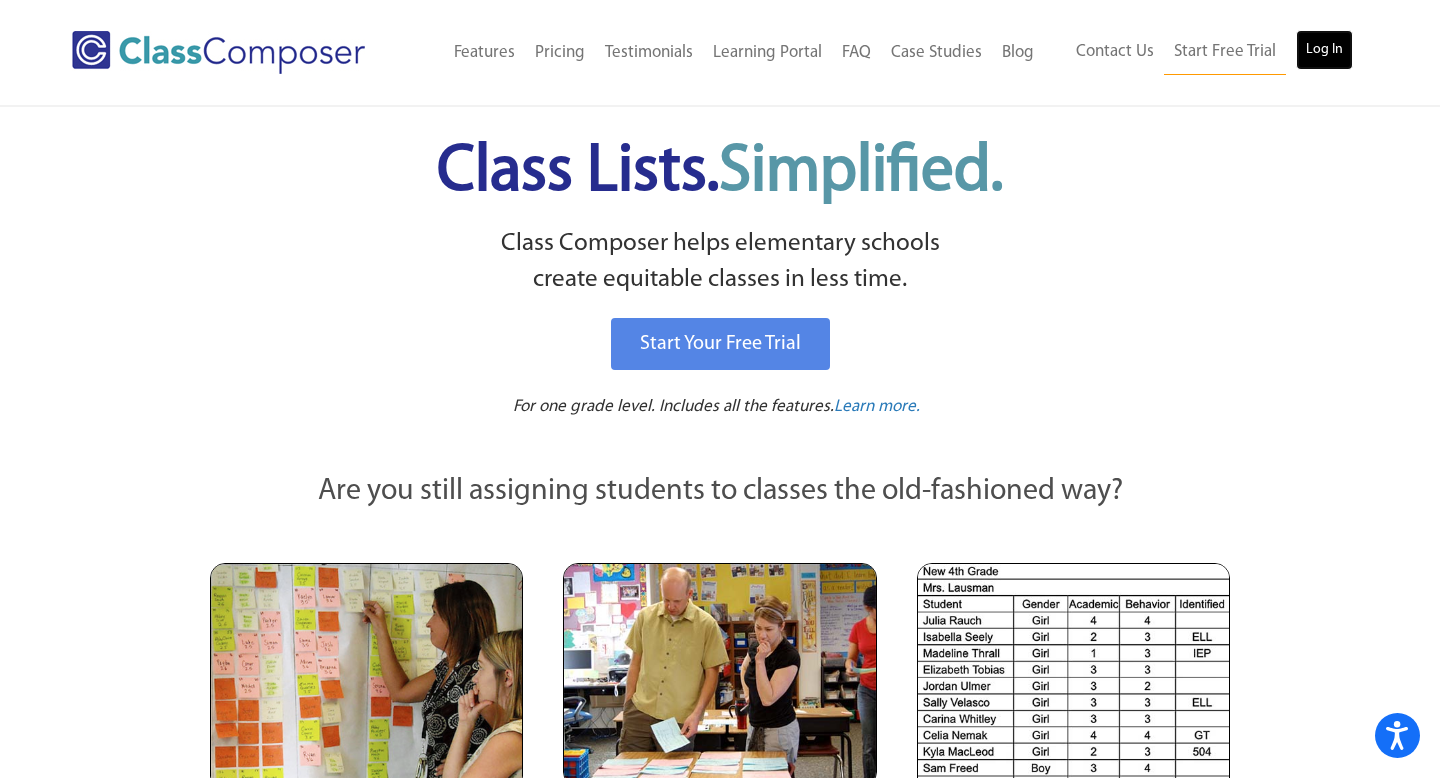 click on "Log In" at bounding box center [1324, 50] 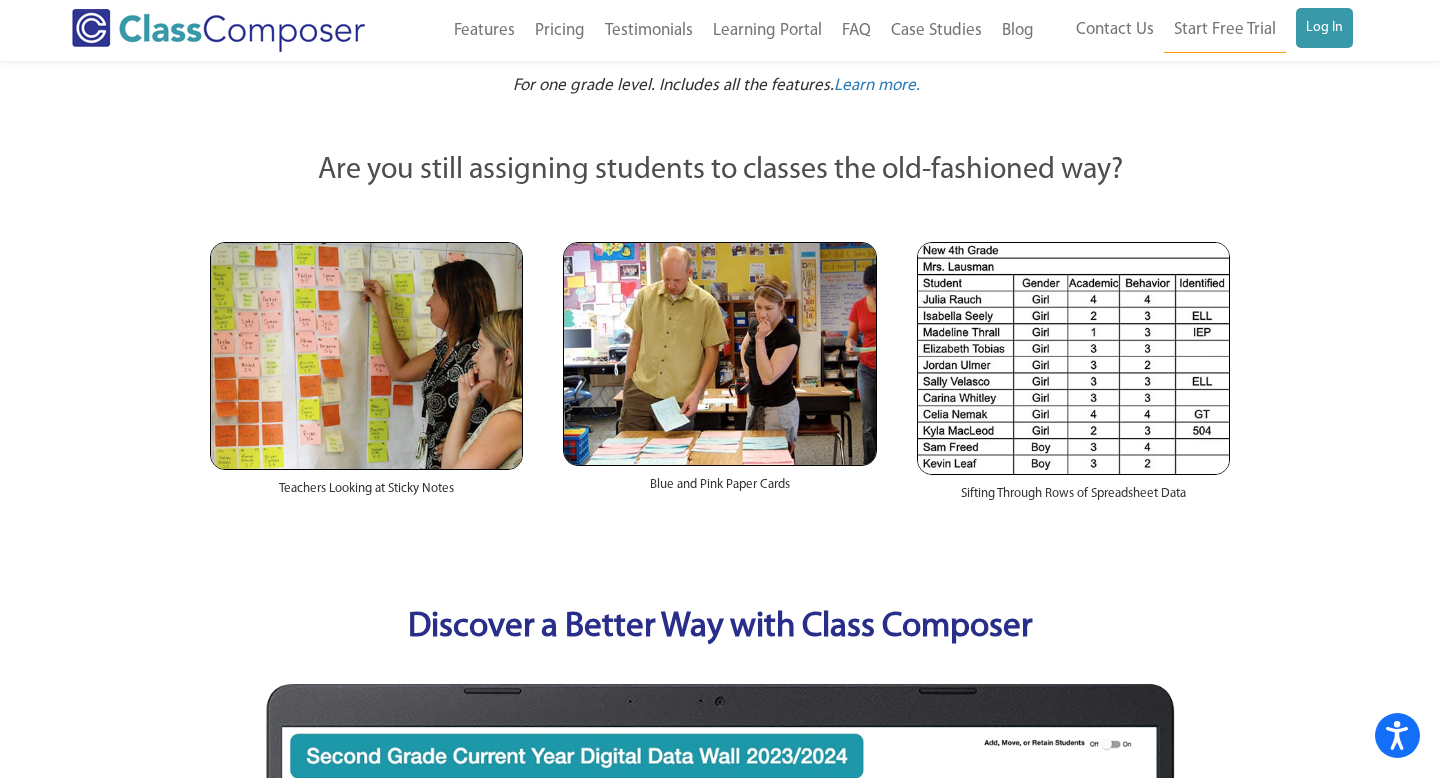 scroll, scrollTop: 0, scrollLeft: 0, axis: both 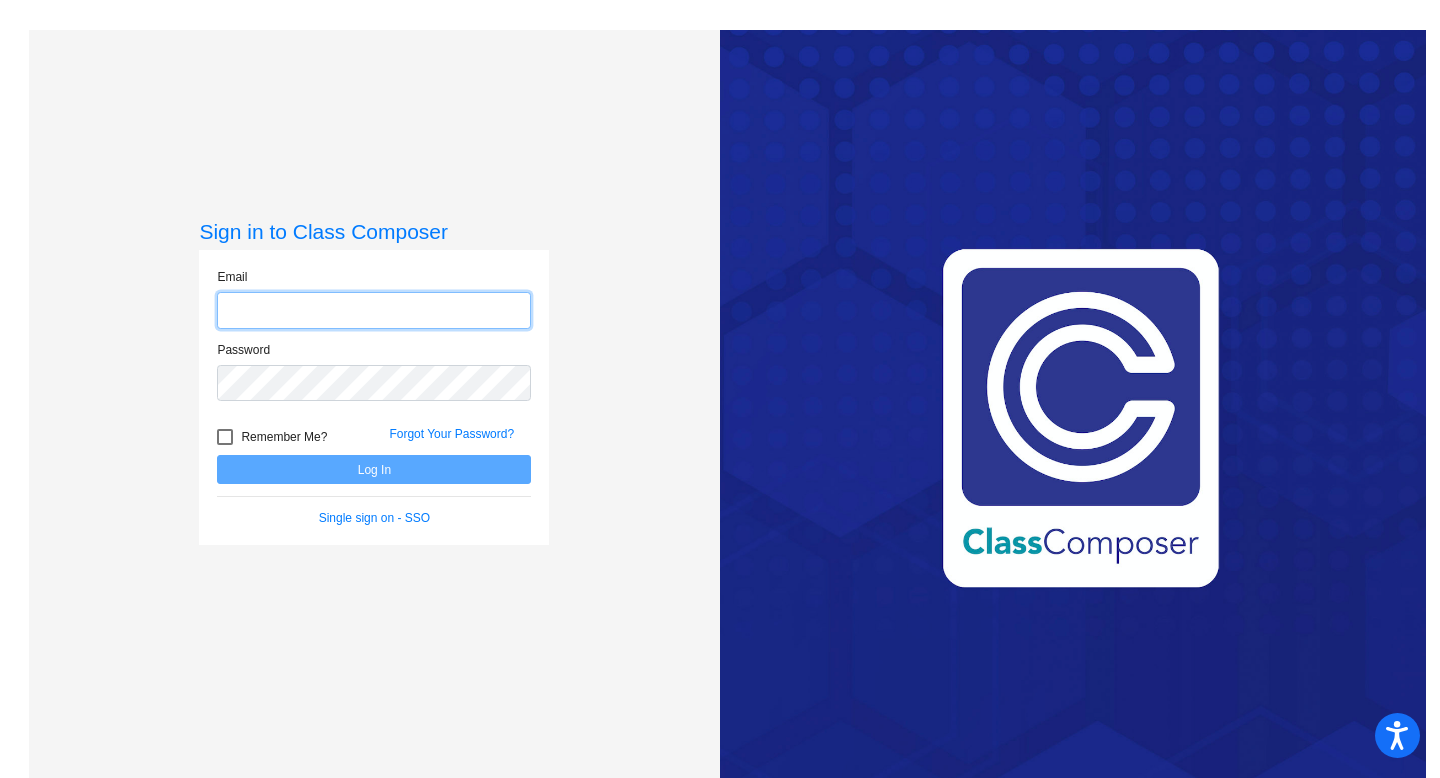 type on "[EMAIL_ADDRESS][PERSON_NAME][DOMAIN_NAME]" 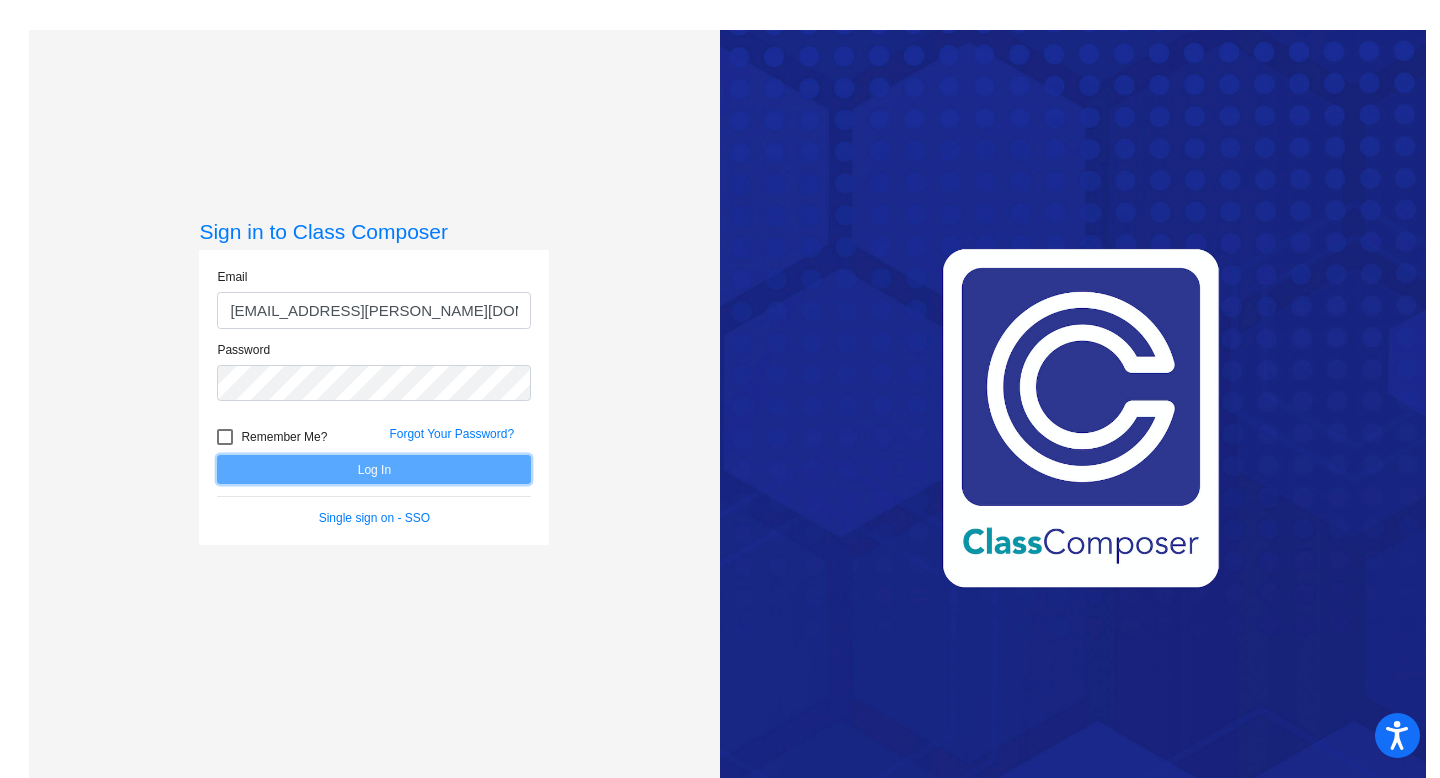 click on "Log In" 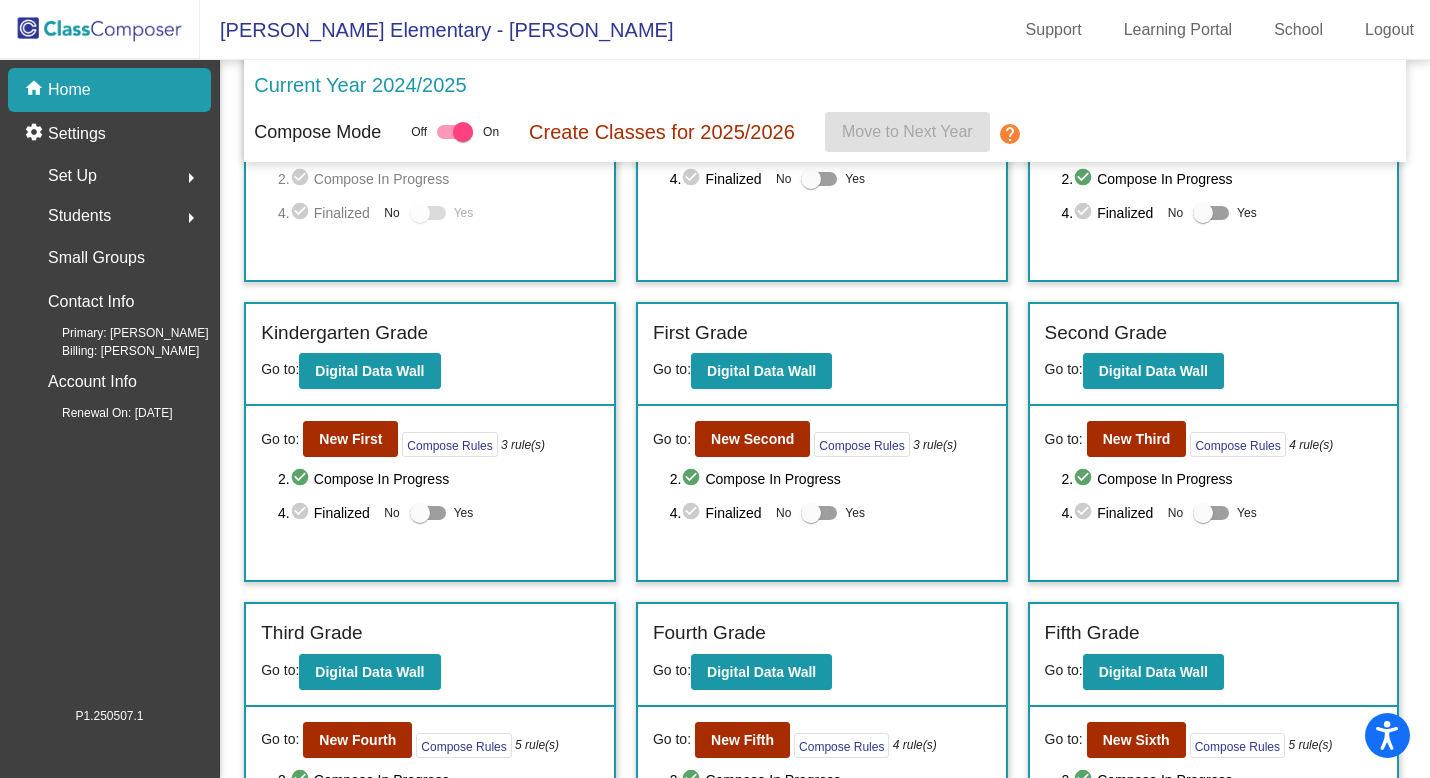 scroll, scrollTop: 210, scrollLeft: 0, axis: vertical 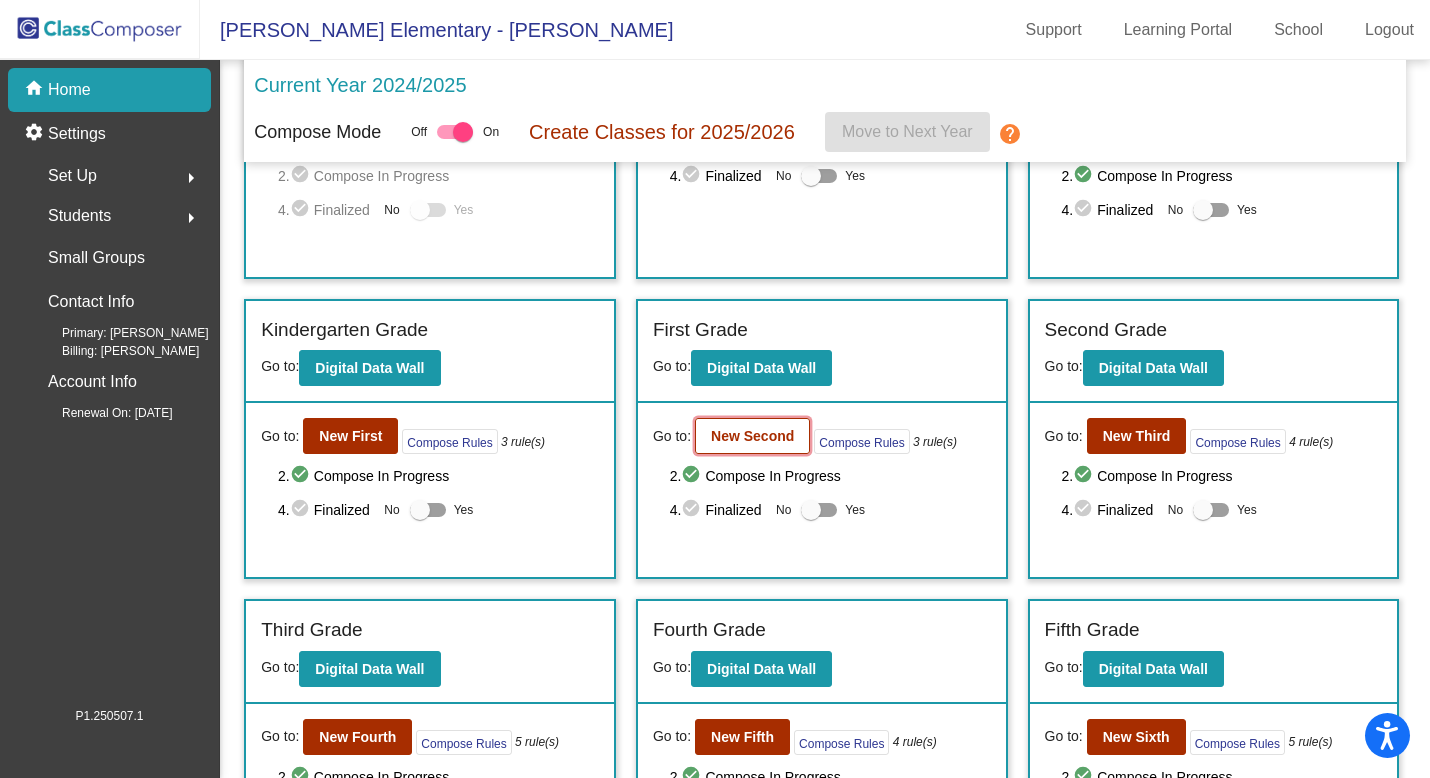 click on "New Second" 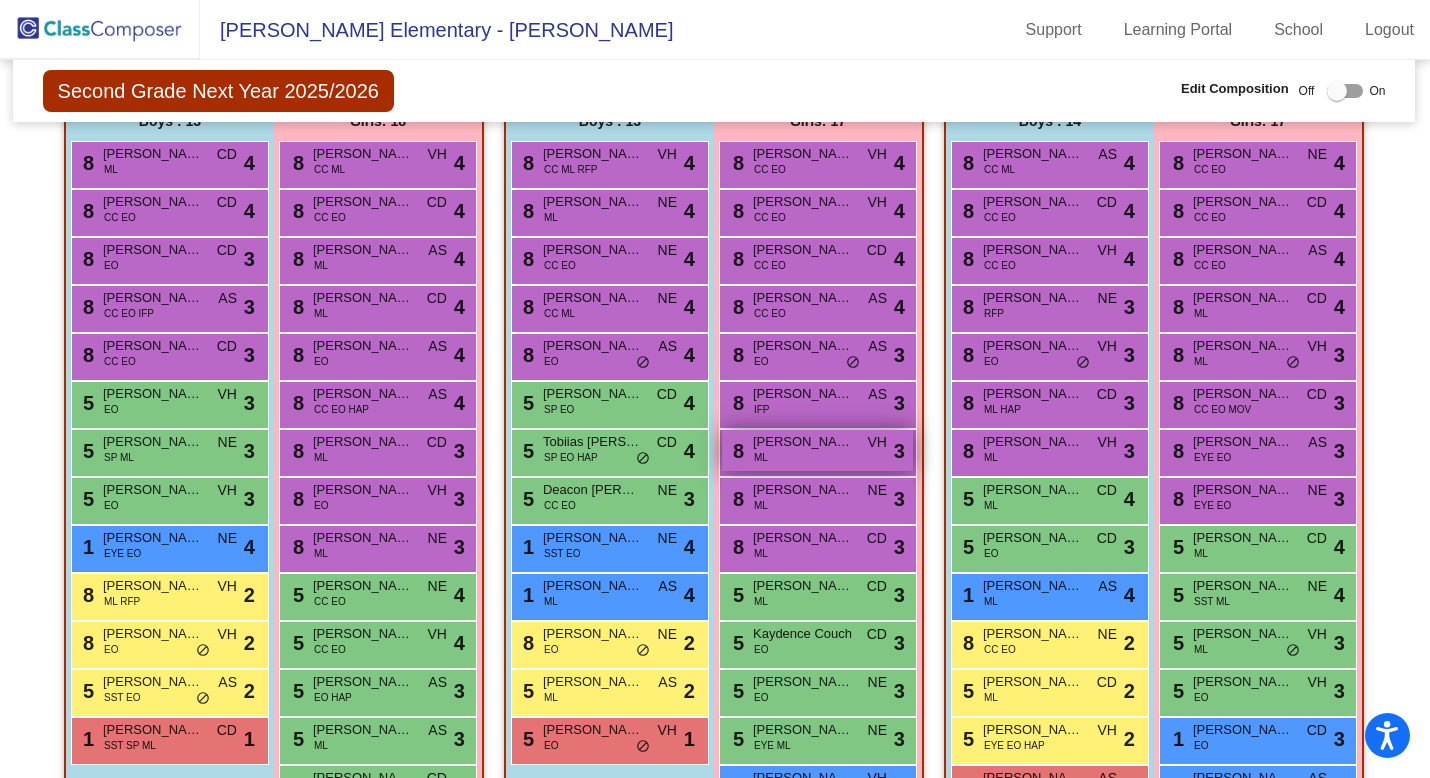 scroll, scrollTop: 557, scrollLeft: 1, axis: both 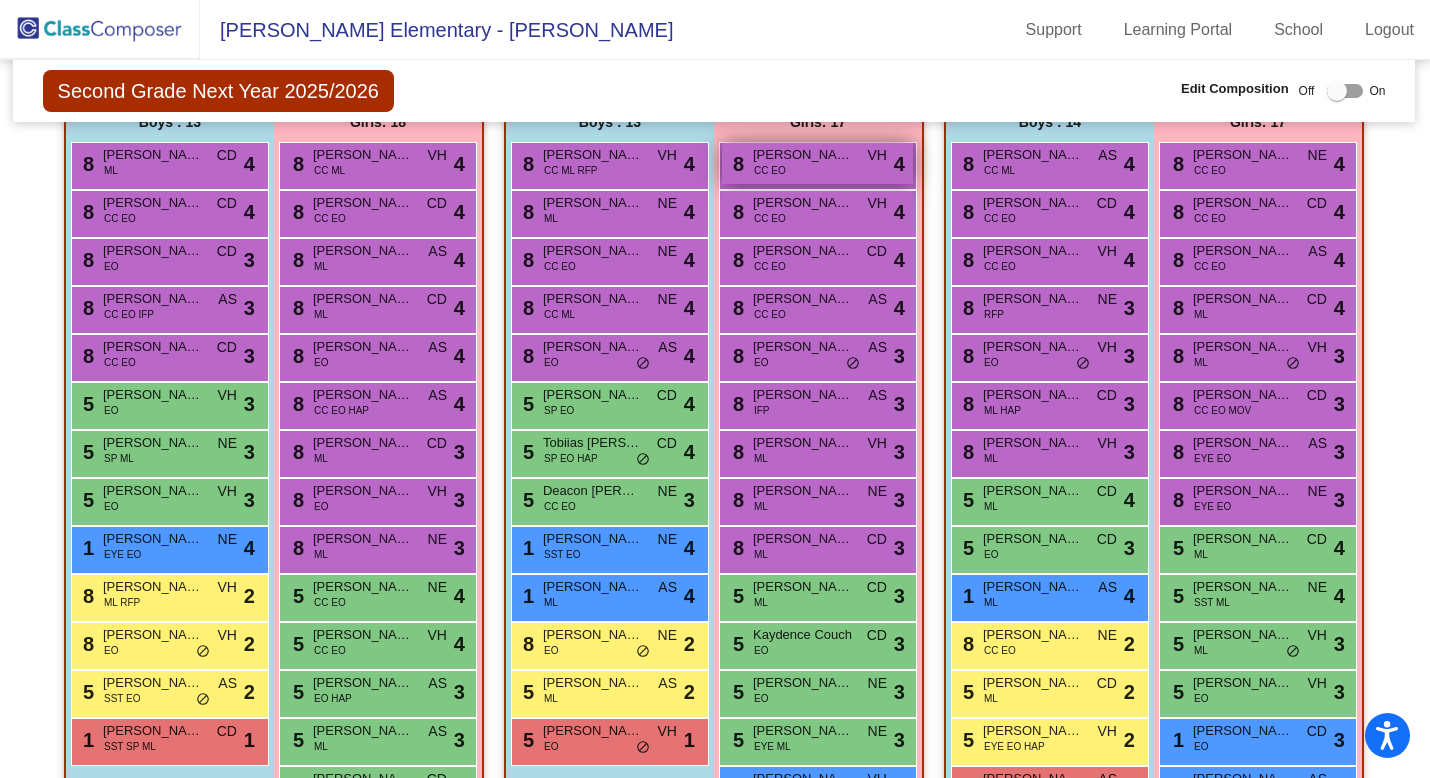 click on "8 Remy Lamas CC EO VH lock do_not_disturb_alt 4" at bounding box center (817, 163) 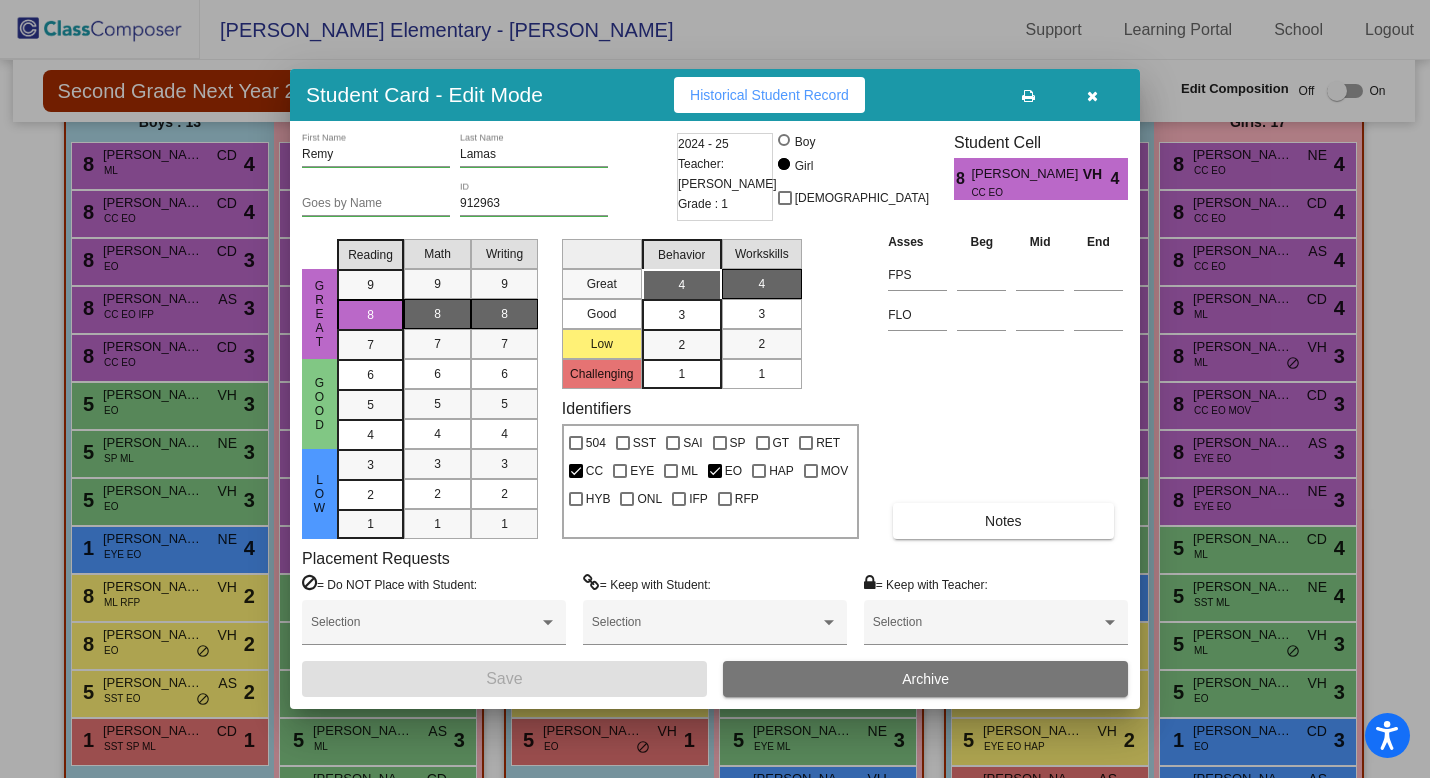scroll, scrollTop: 0, scrollLeft: 0, axis: both 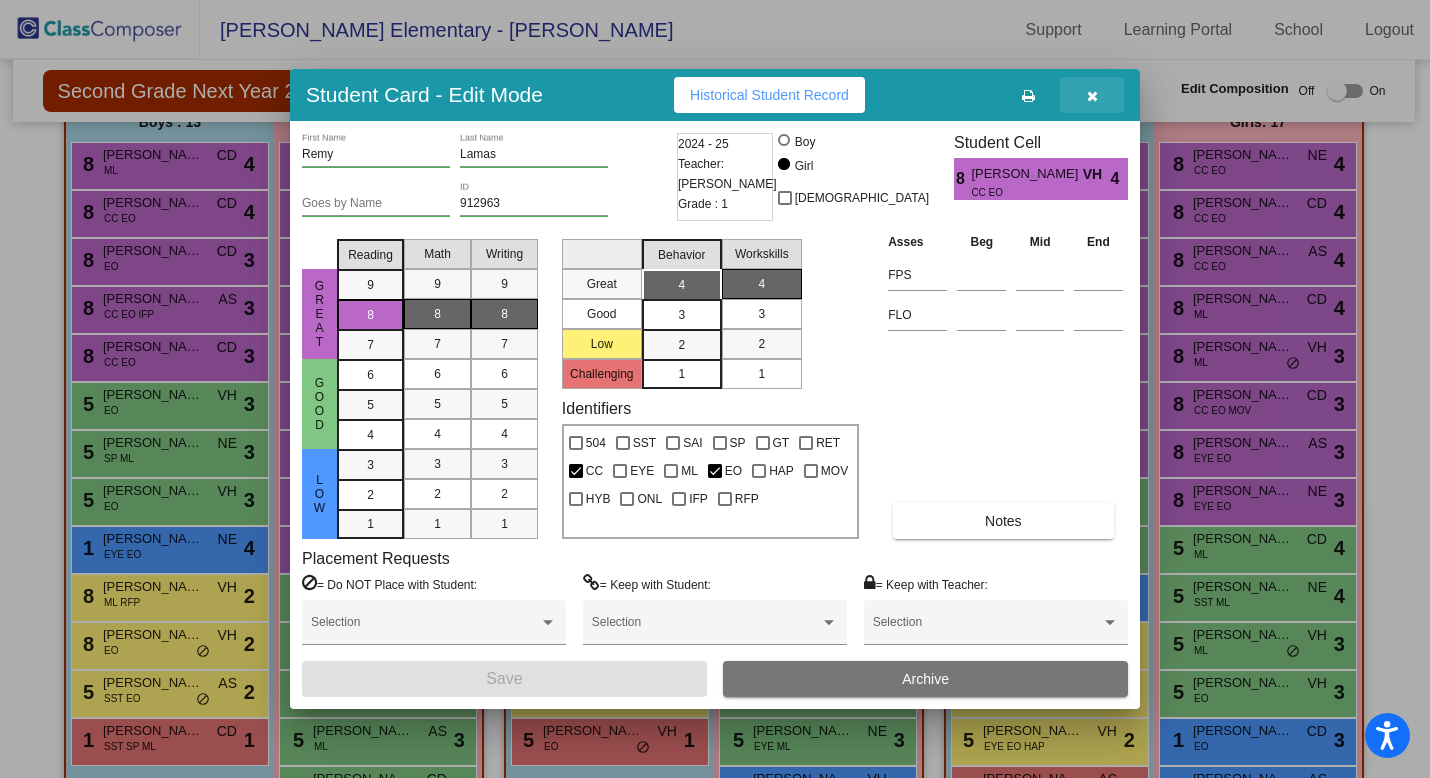 click at bounding box center (1092, 96) 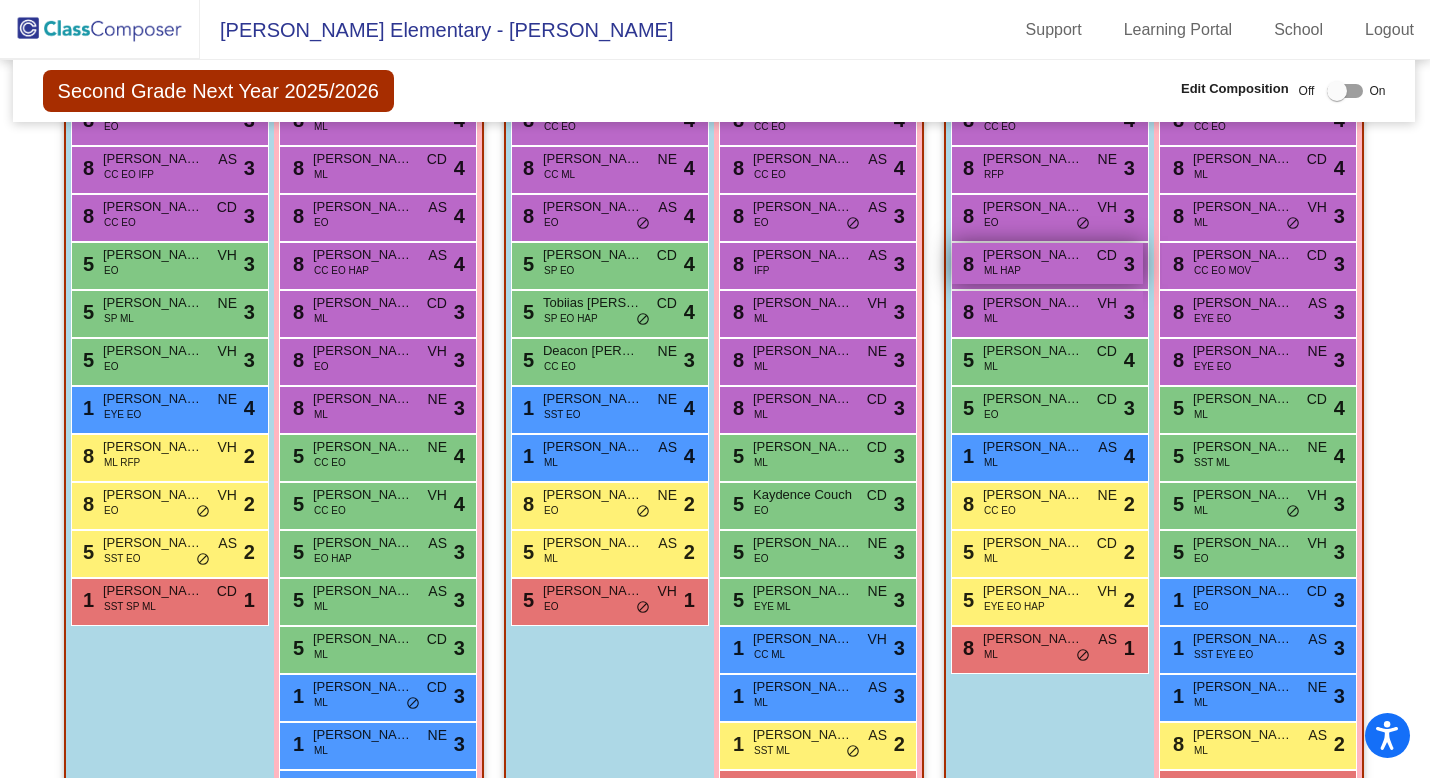 scroll, scrollTop: 713, scrollLeft: 1, axis: both 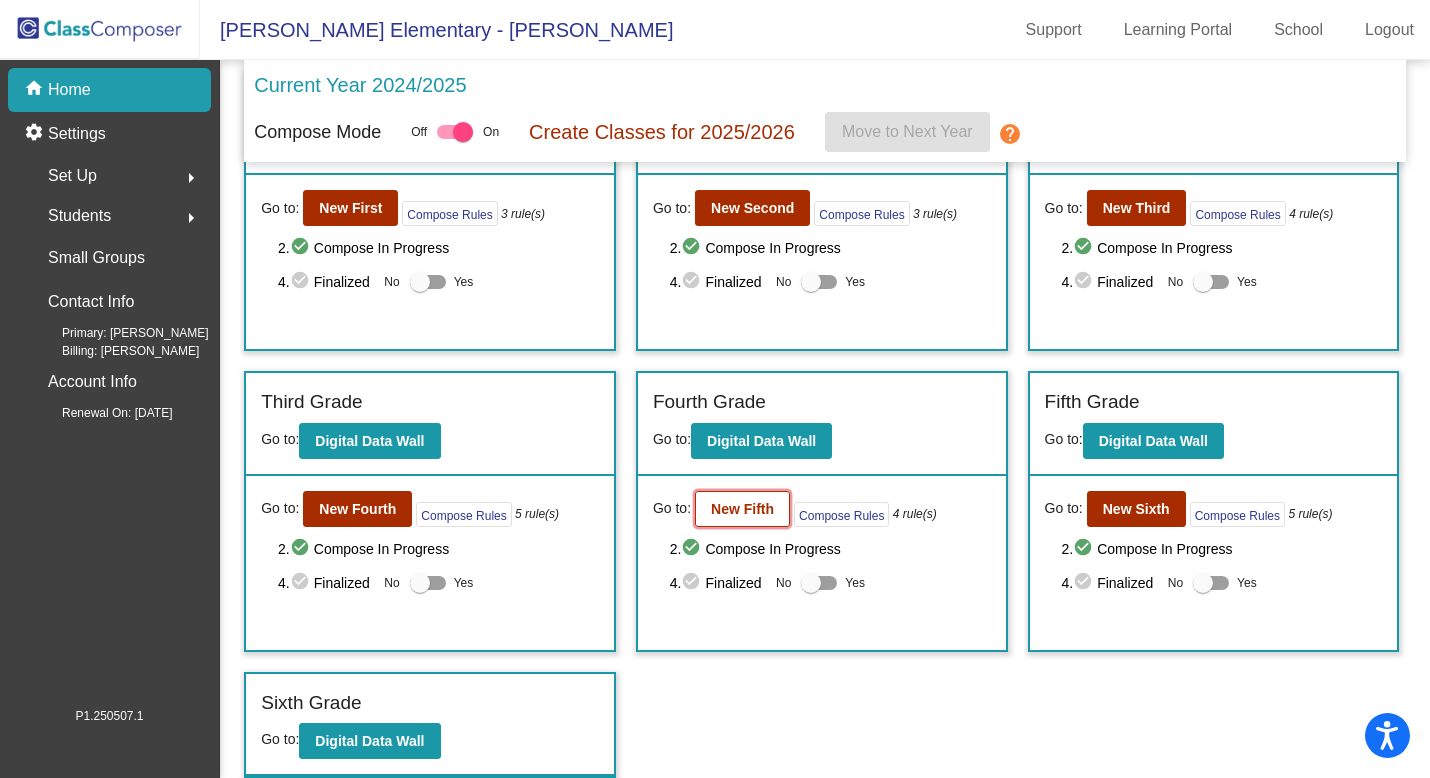 click on "New Fifth" 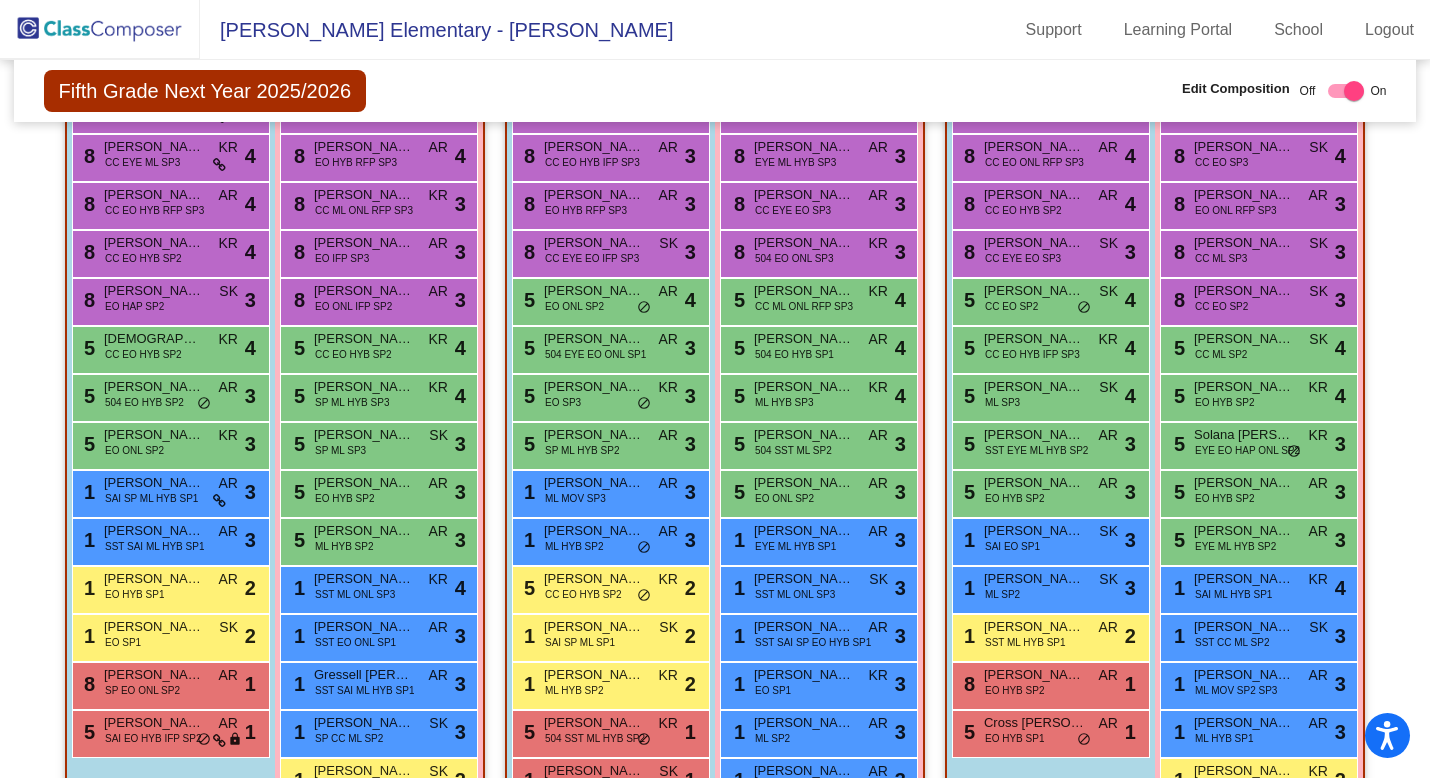 scroll, scrollTop: 0, scrollLeft: 0, axis: both 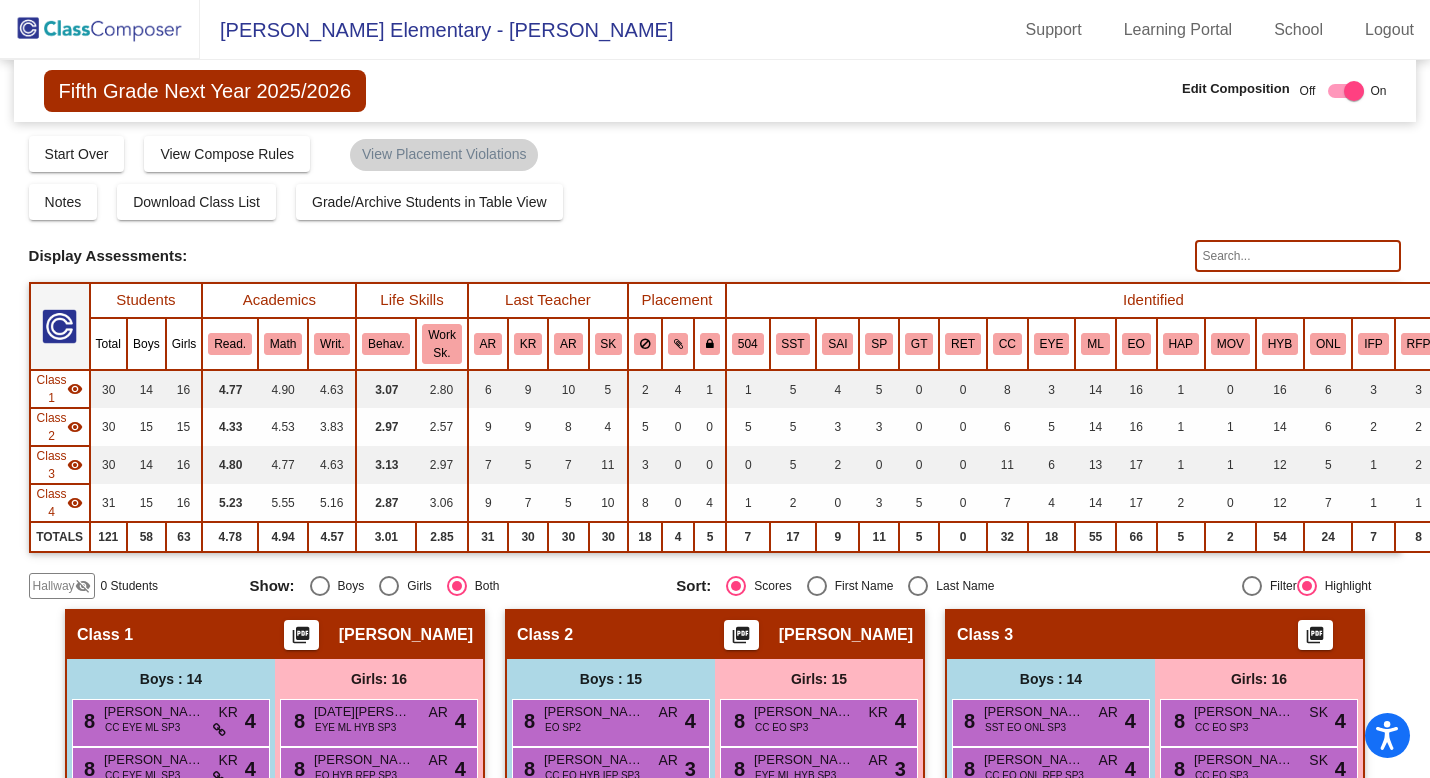 click 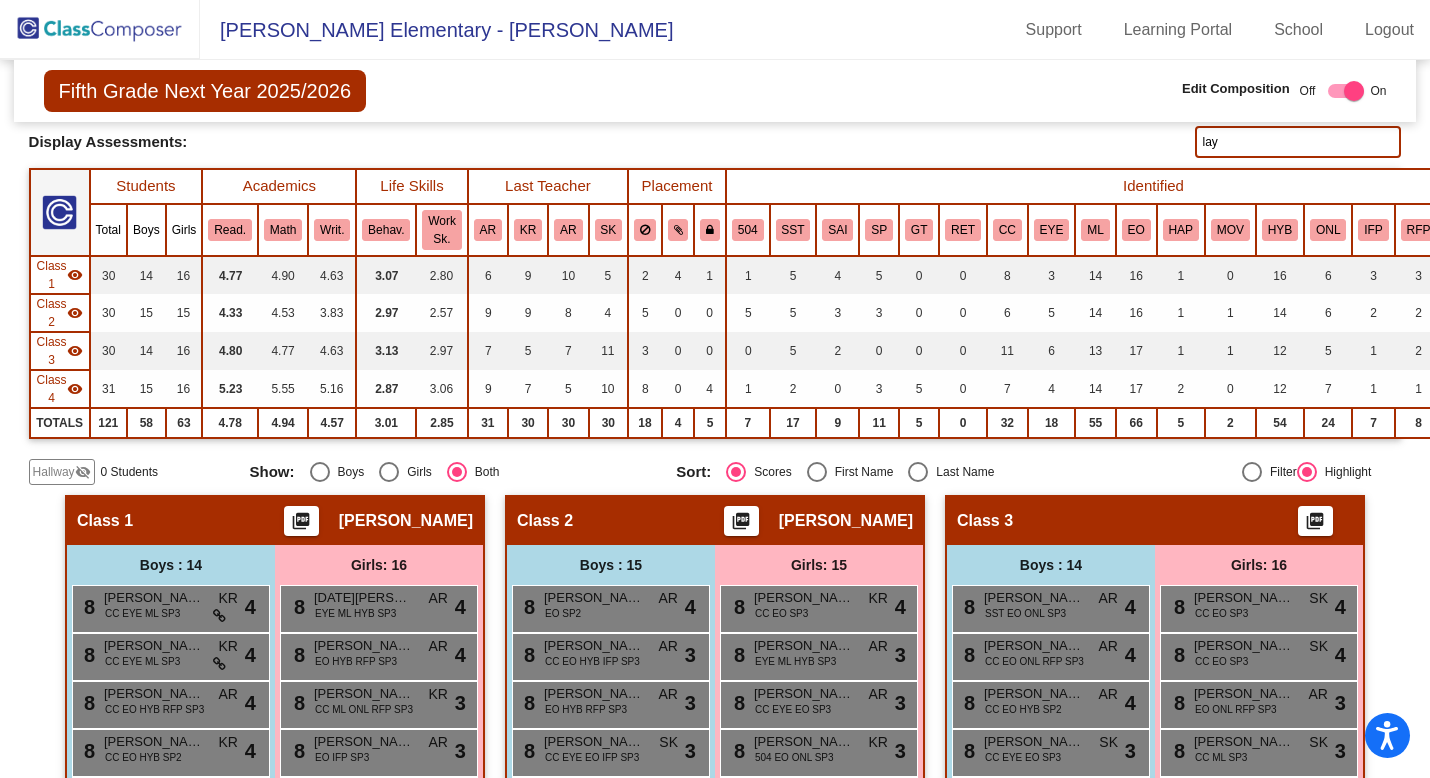 scroll, scrollTop: 0, scrollLeft: 0, axis: both 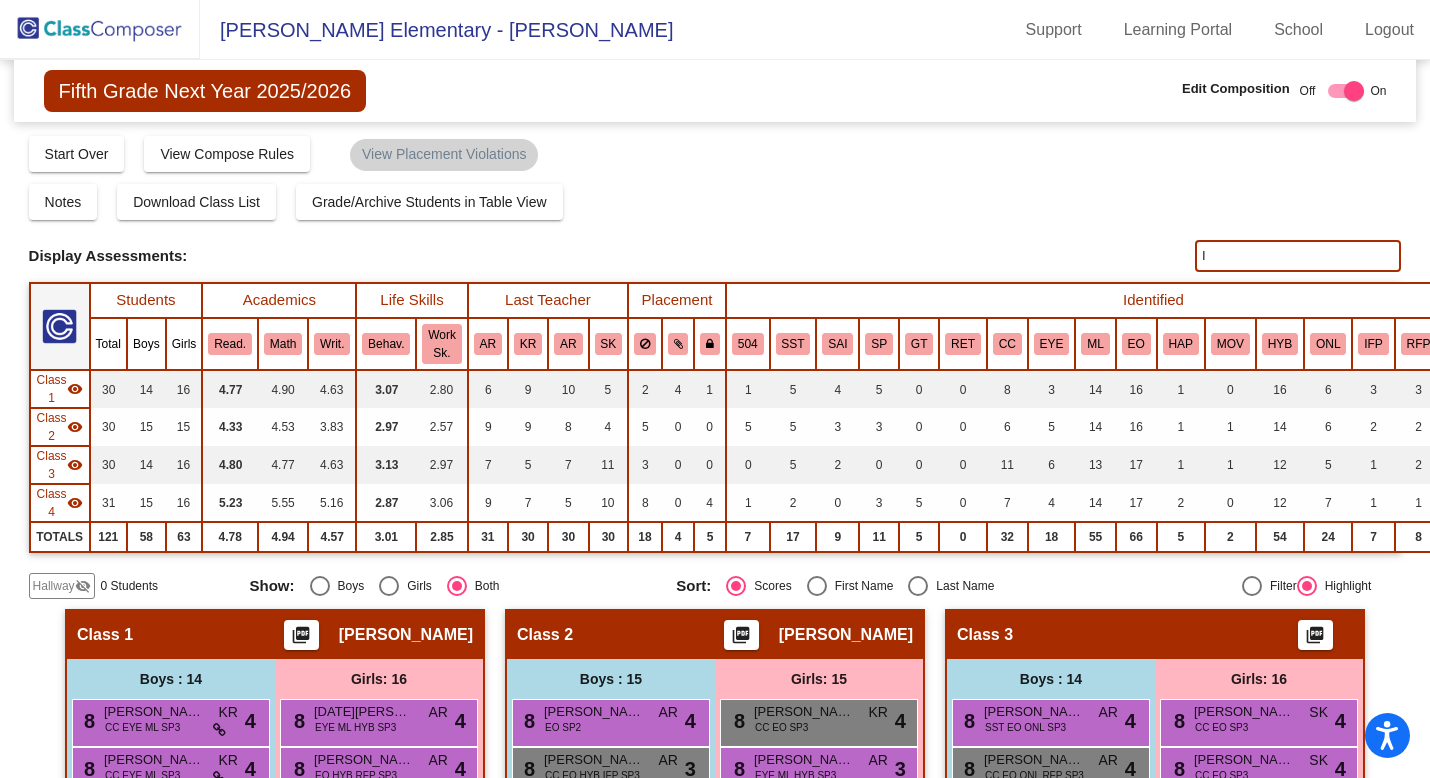type on "l" 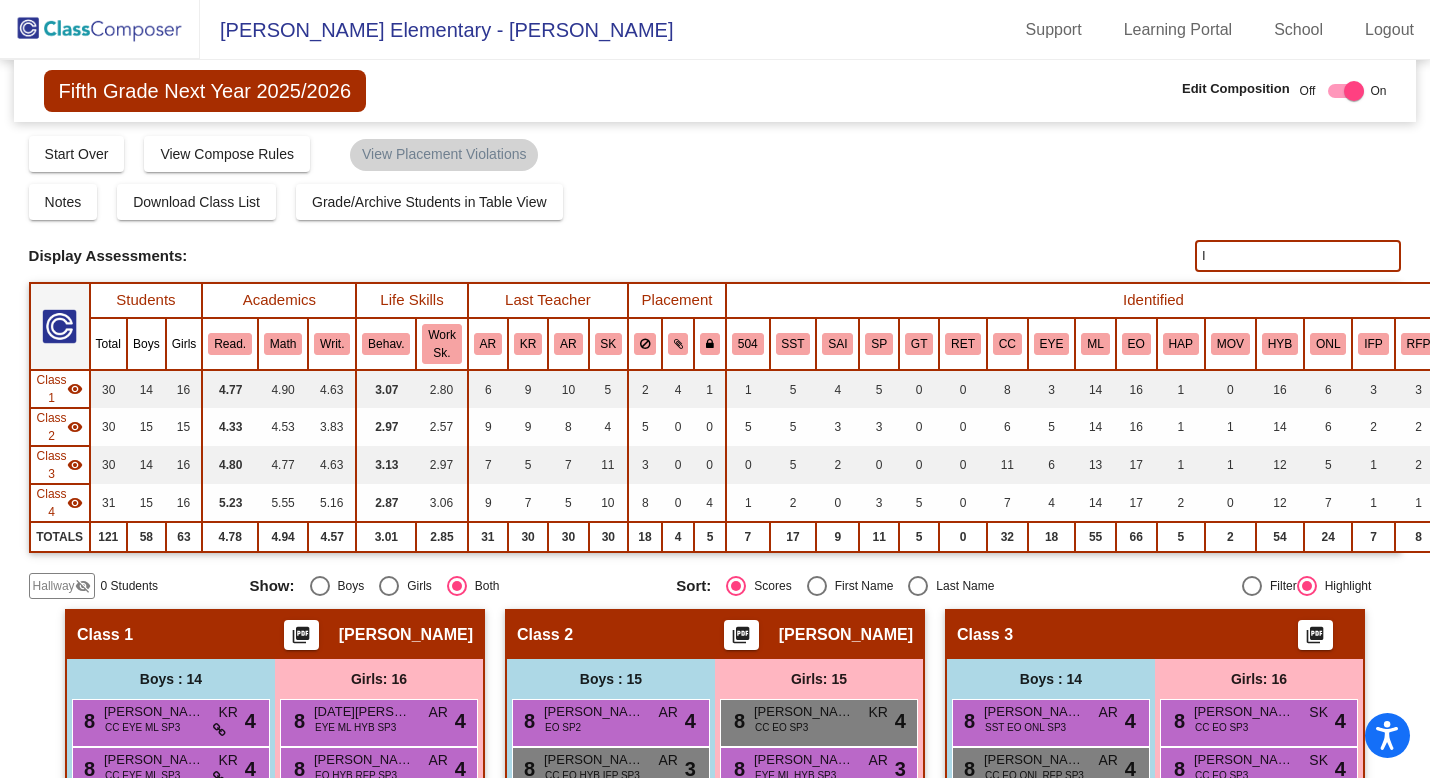 click on "Display Assessments:" 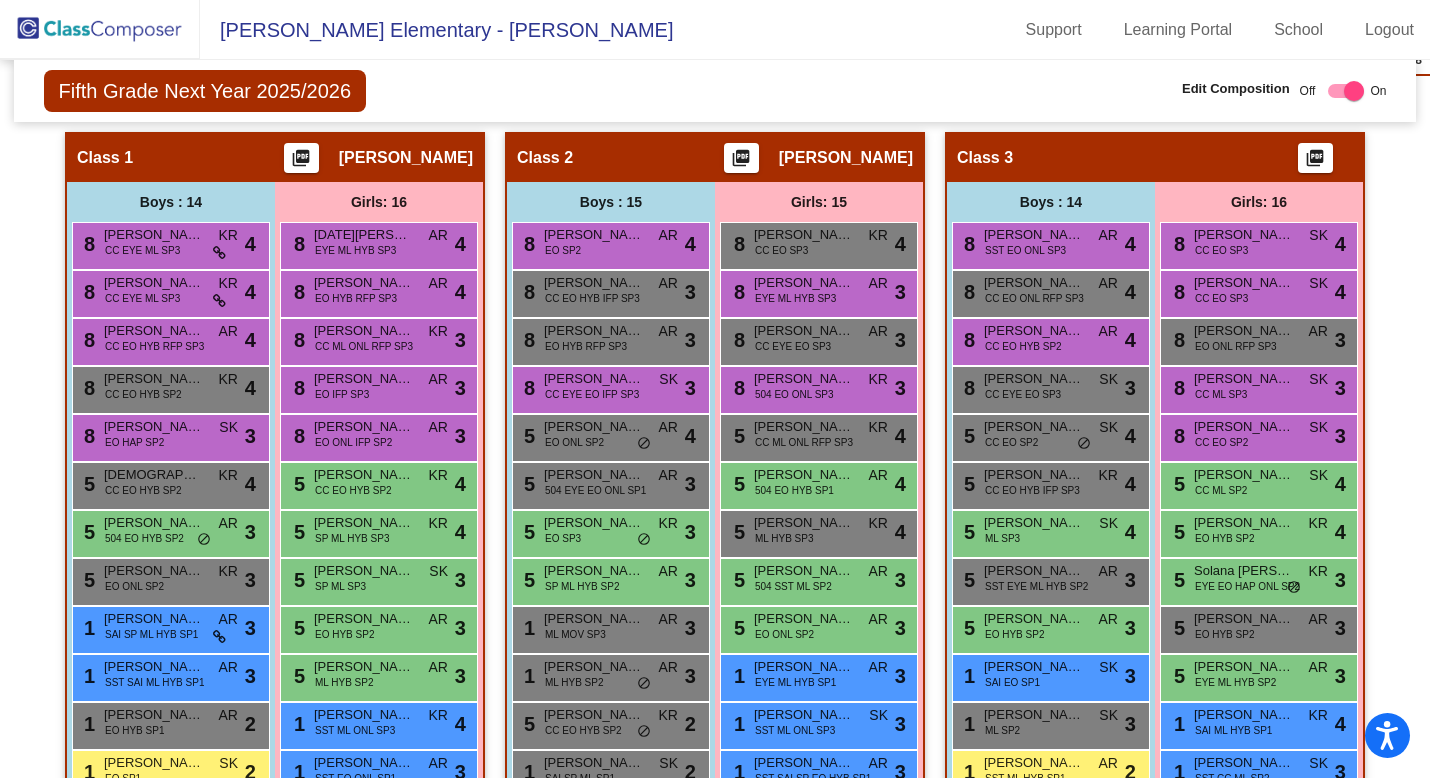 scroll, scrollTop: 0, scrollLeft: 0, axis: both 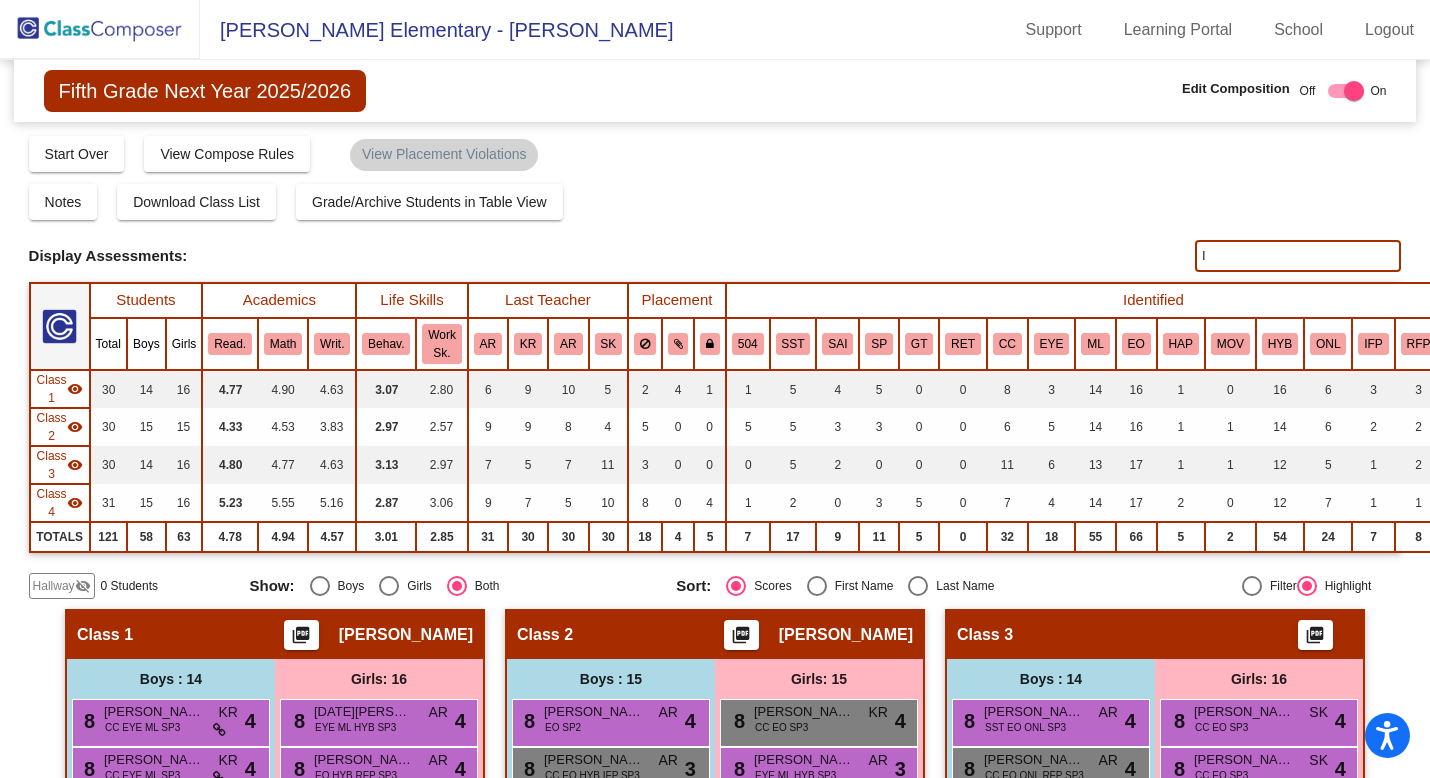 drag, startPoint x: 1228, startPoint y: 259, endPoint x: 1135, endPoint y: 259, distance: 93 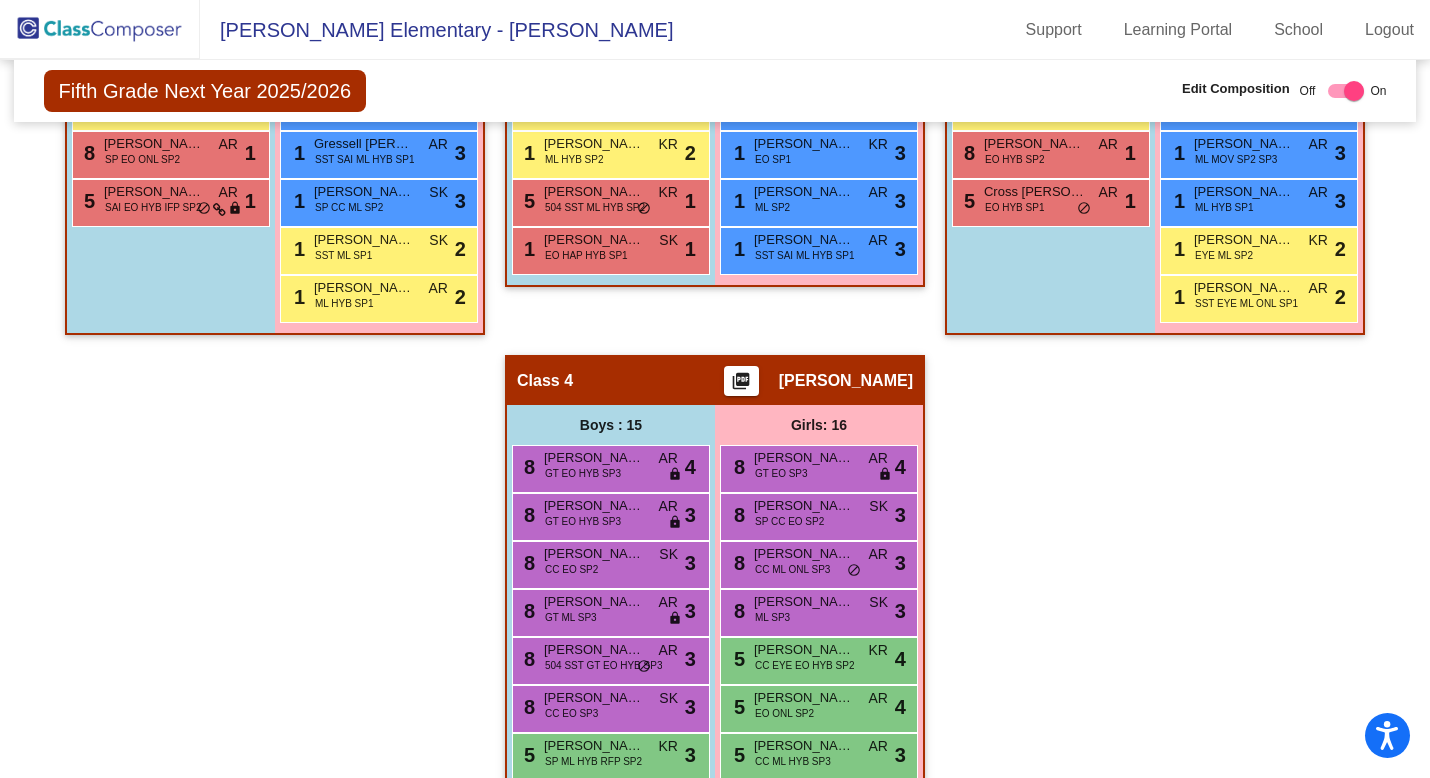 scroll, scrollTop: 1620, scrollLeft: 0, axis: vertical 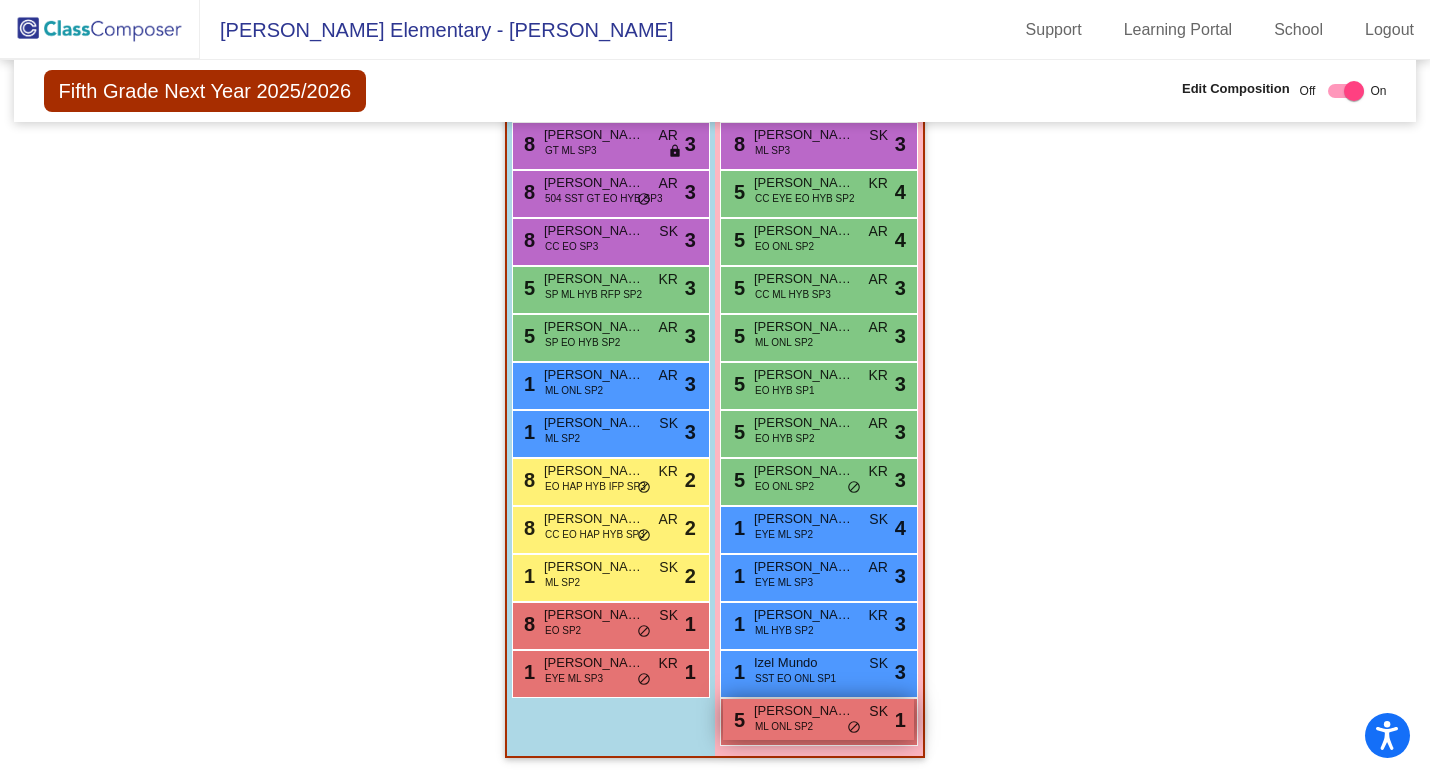 type 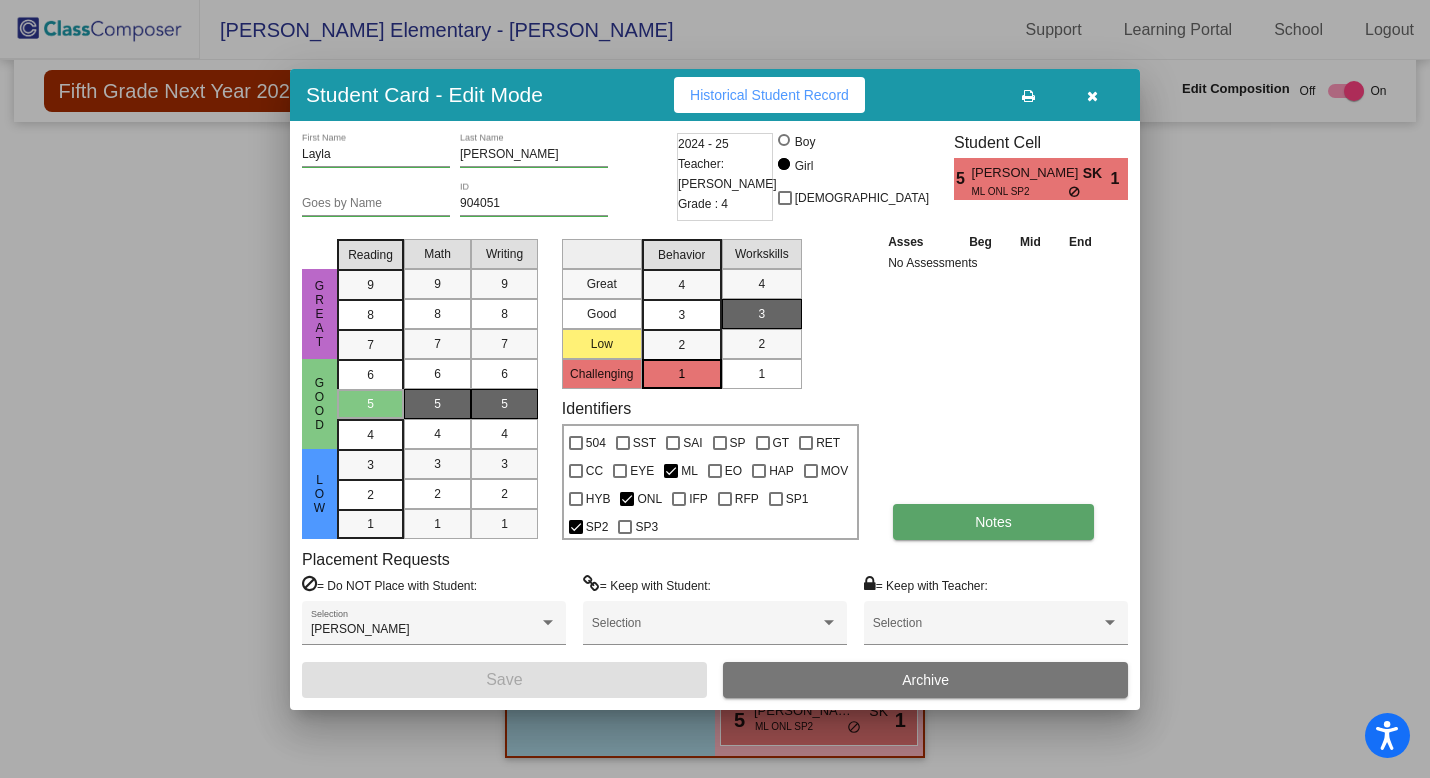 click on "Notes" at bounding box center (993, 522) 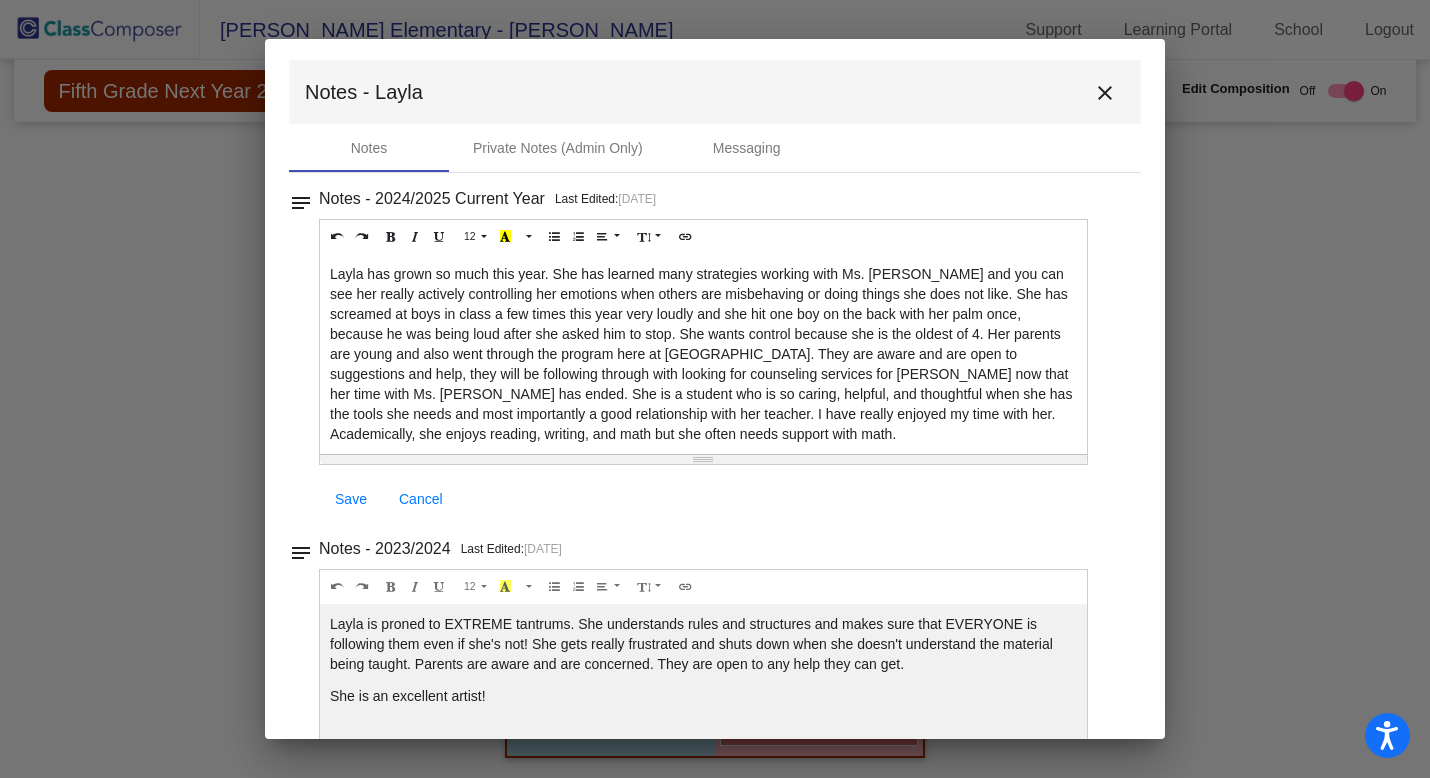 scroll, scrollTop: 0, scrollLeft: 0, axis: both 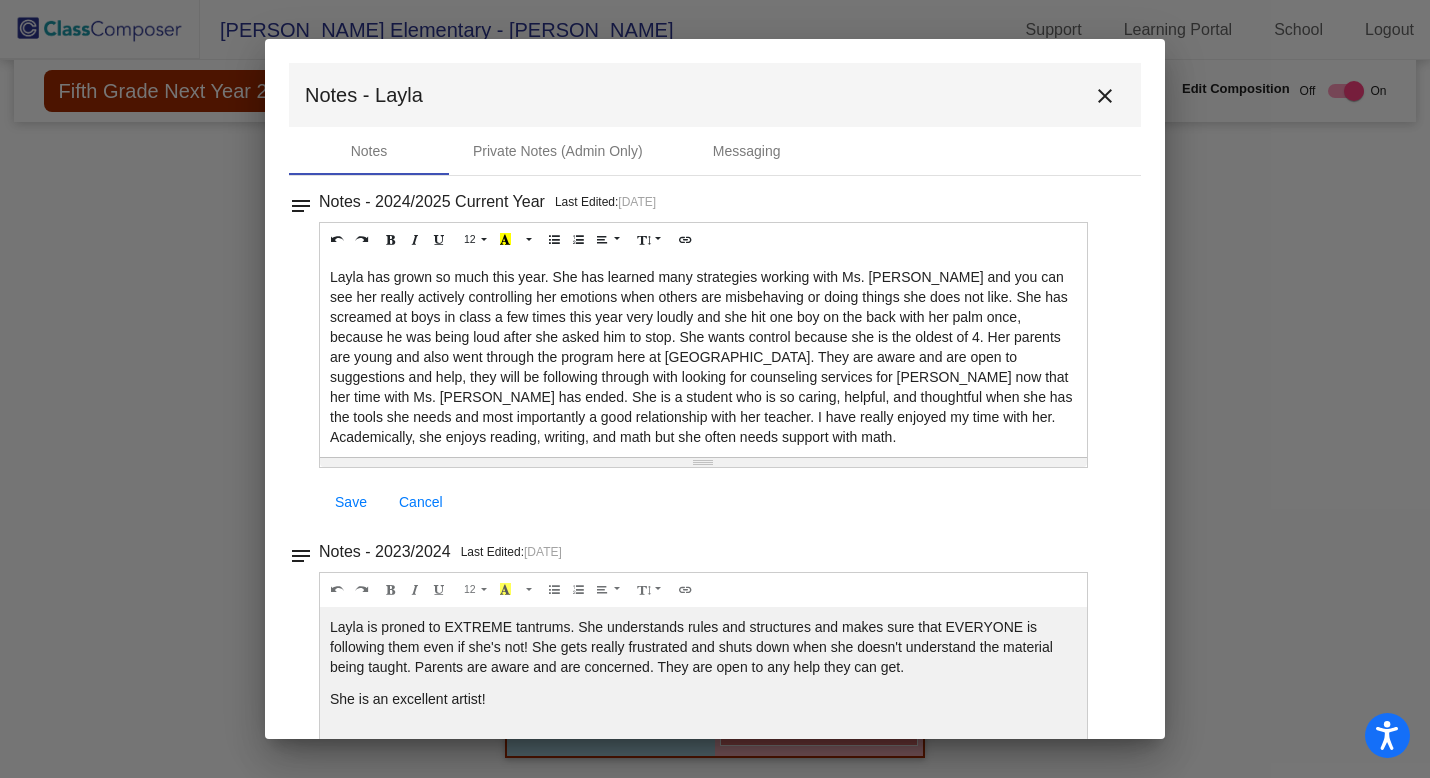 click on "Layla has grown so much this year. She has learned many strategies working with Ms. Jenni and you can see her really actively controlling her emotions when others are misbehaving or doing things she does not like. She has screamed at boys in class a few times this year very loudly and she hit one boy on the back with her palm once, because he was being loud after she asked him to stop. She wants control because she is the oldest of 4. Her parents are young and also went through the program here at Gates-Laguna Hills. They are aware and are open to suggestions and help, they will be following through with looking for counseling services for Layla now that her time with Ms. Jenni has ended. She is a student who is so caring, helpful, and thoughtful when she has the tools she needs and most importantly a good relationship with her teacher. I have really enjoyed my time with her. Academically, she enjoys reading, writing, and math but she often needs support with math." at bounding box center (703, 357) 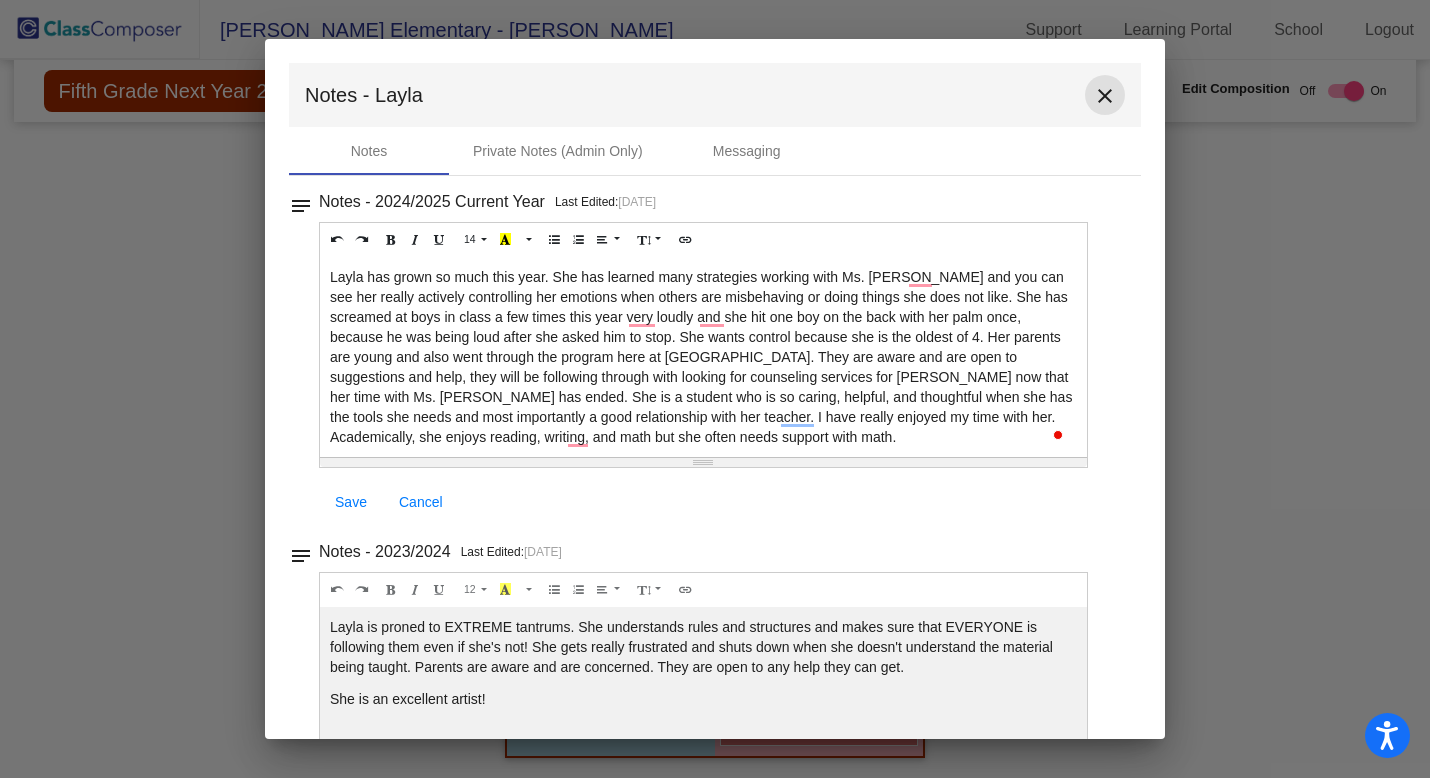 click on "close" at bounding box center [1105, 96] 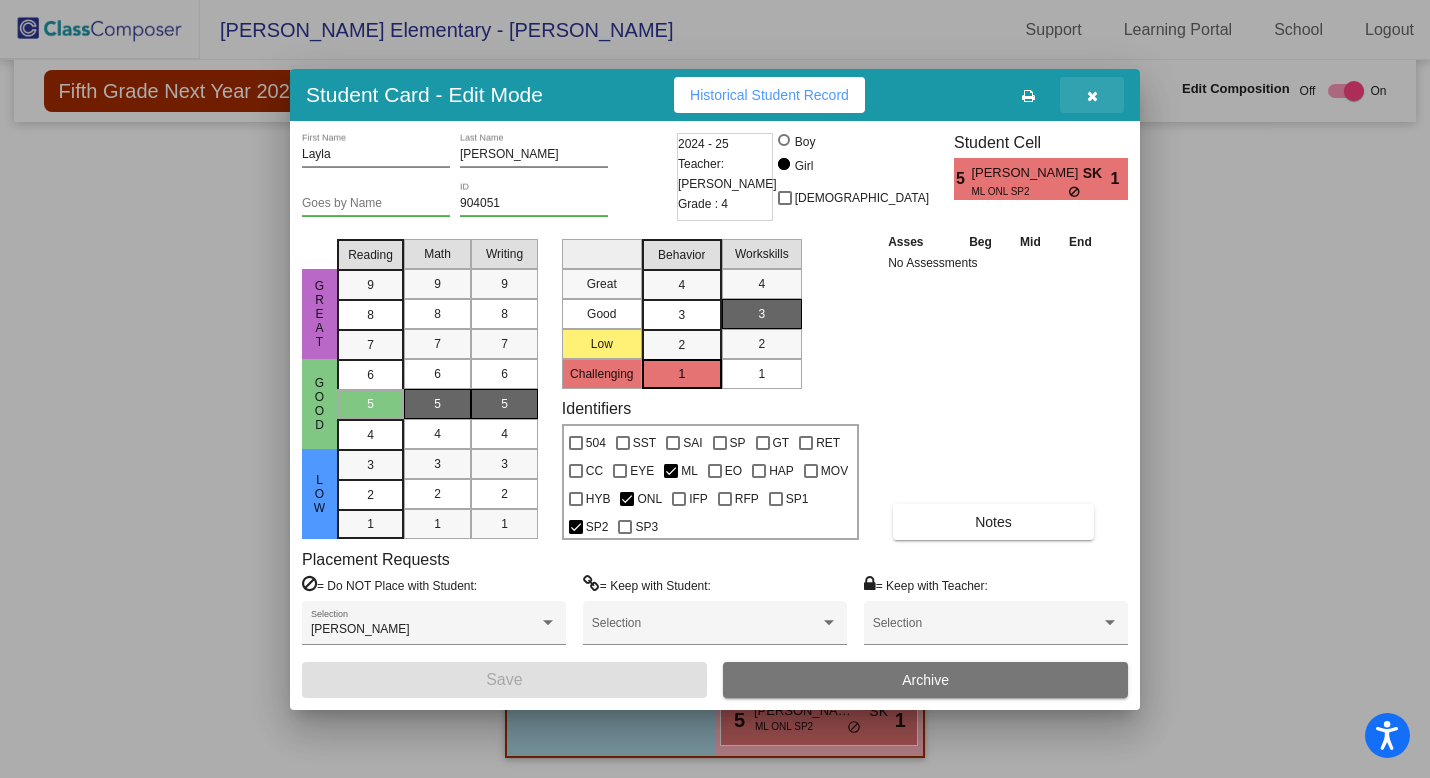click at bounding box center [1092, 96] 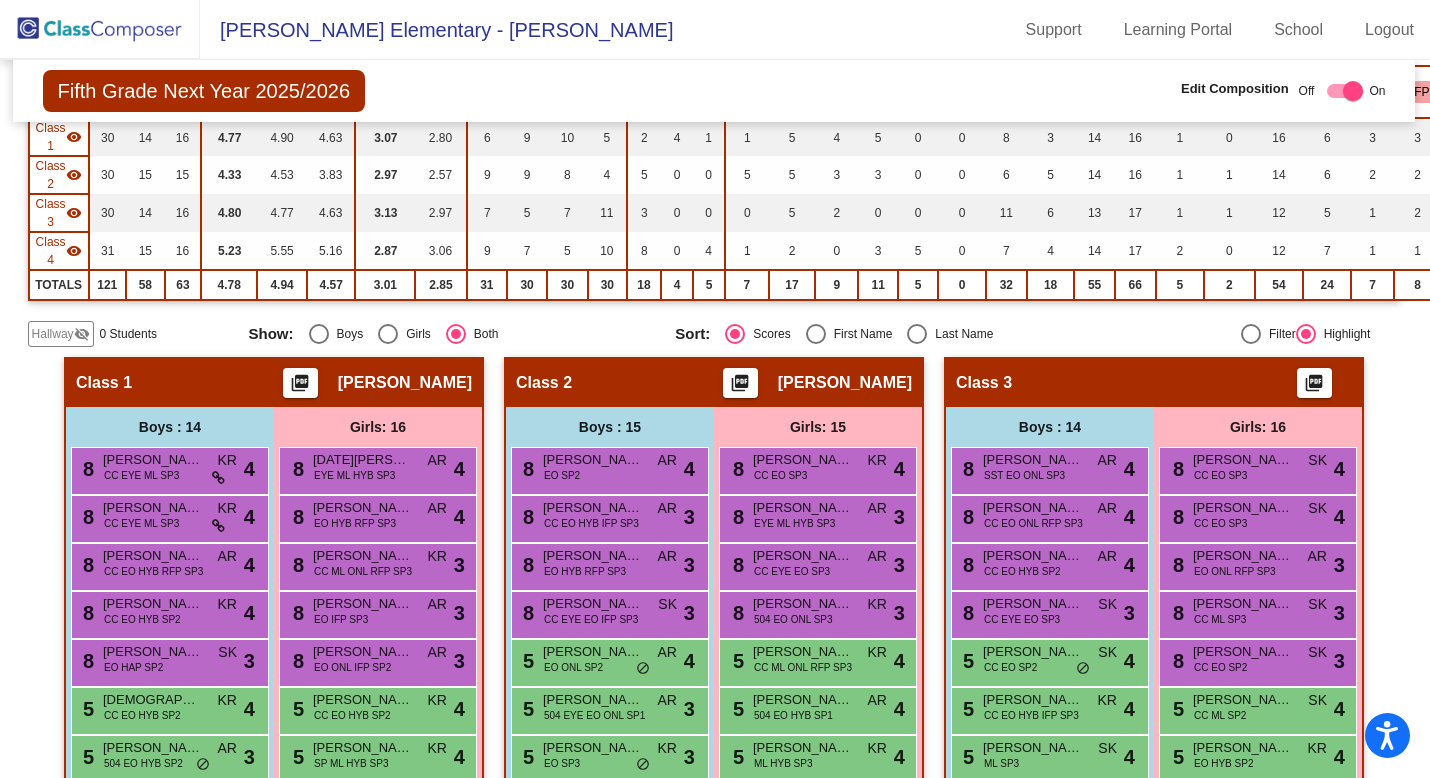 scroll, scrollTop: 0, scrollLeft: 1, axis: horizontal 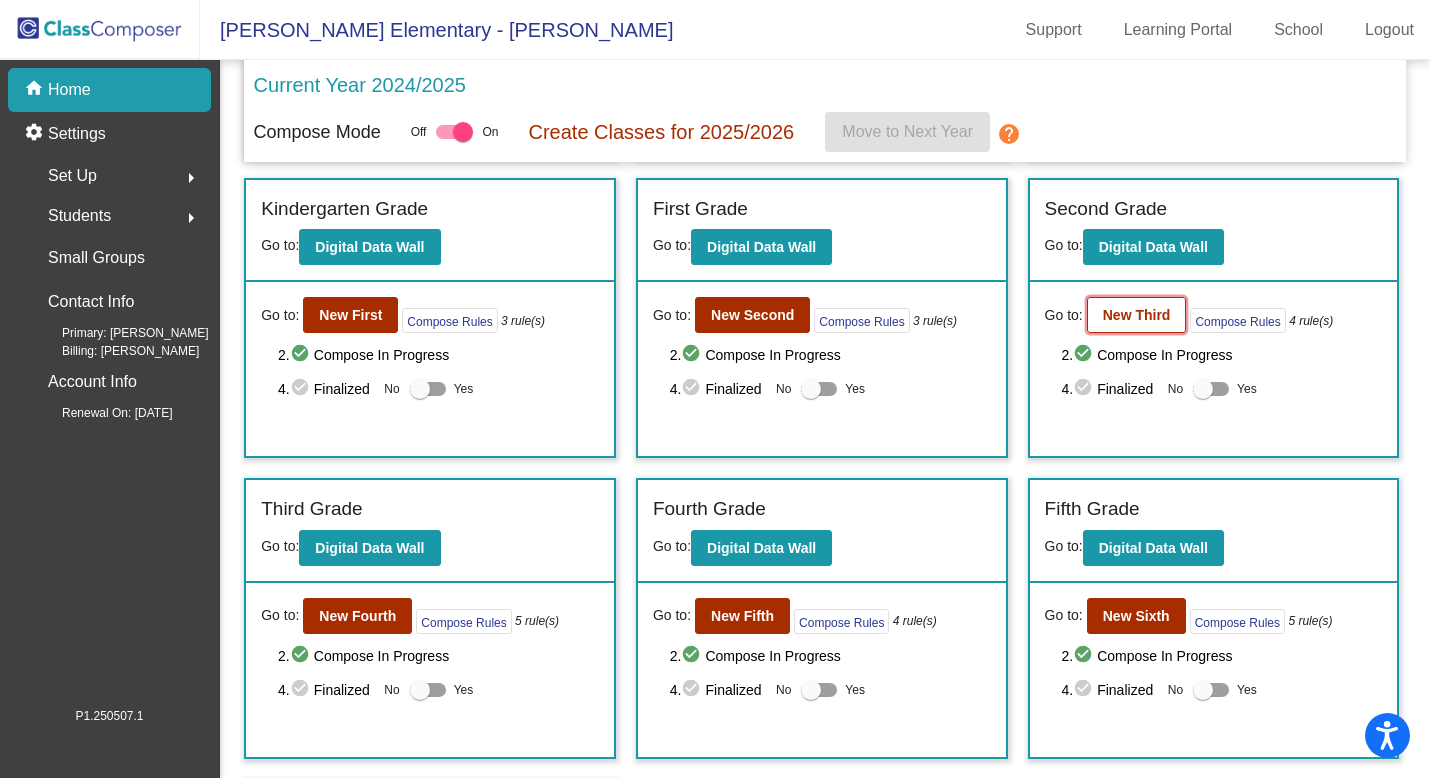 click on "New Third" 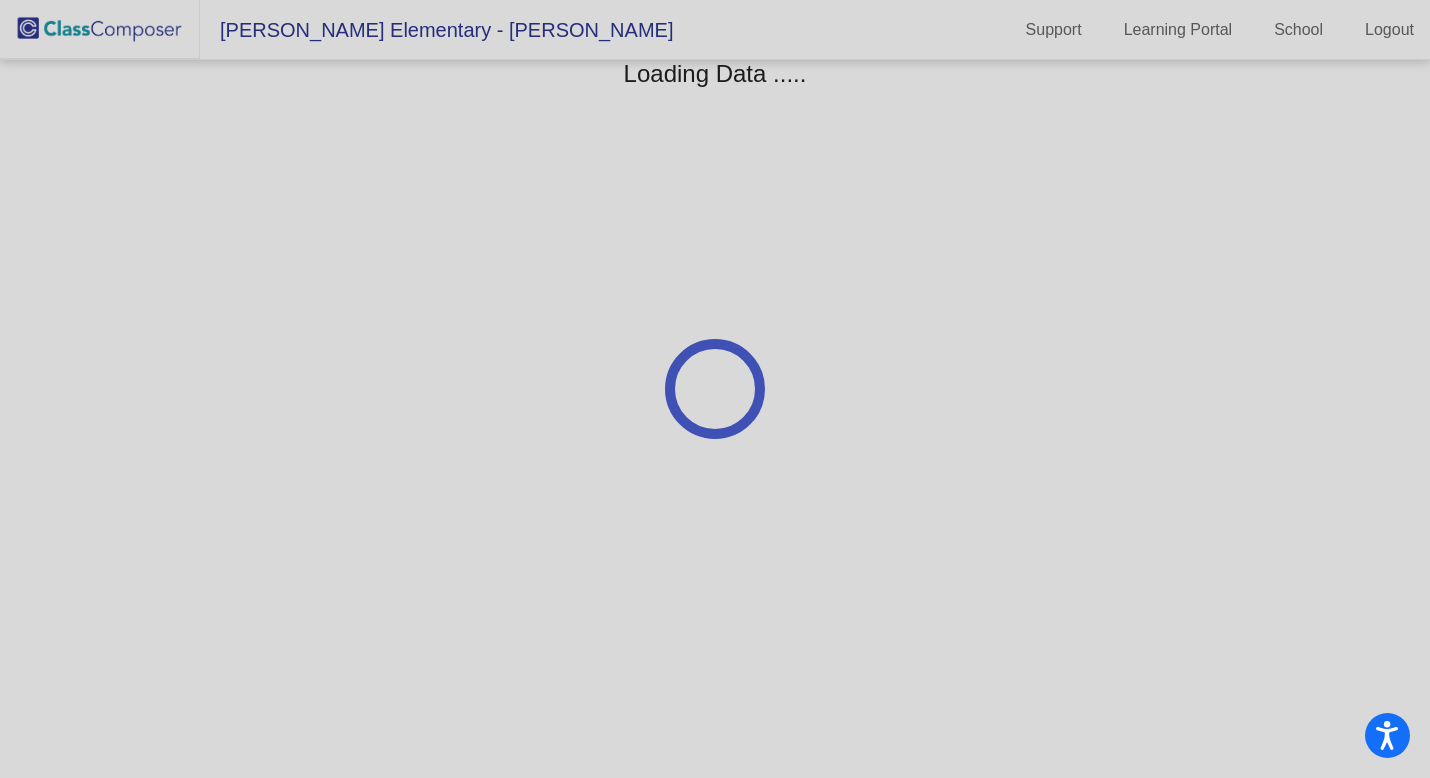 scroll, scrollTop: 0, scrollLeft: 0, axis: both 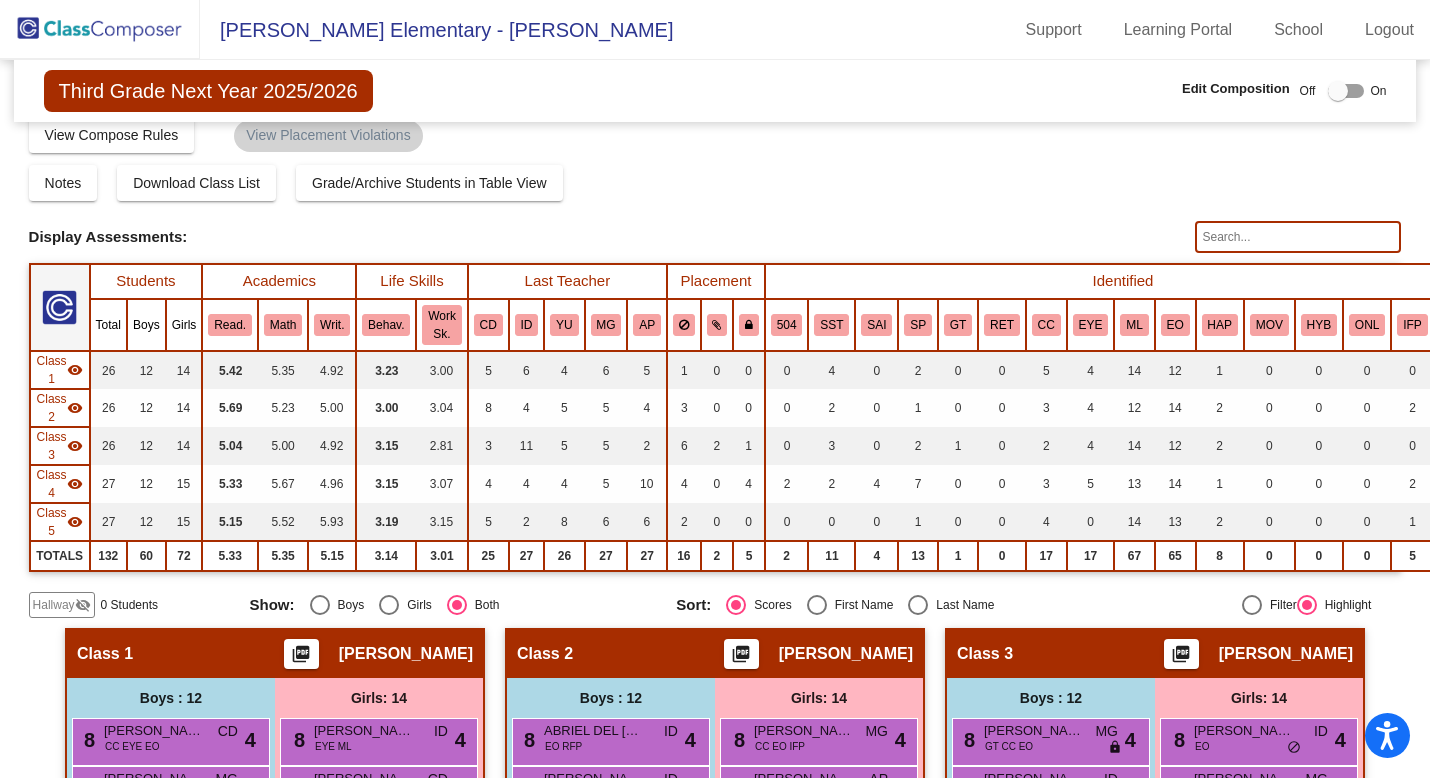 click 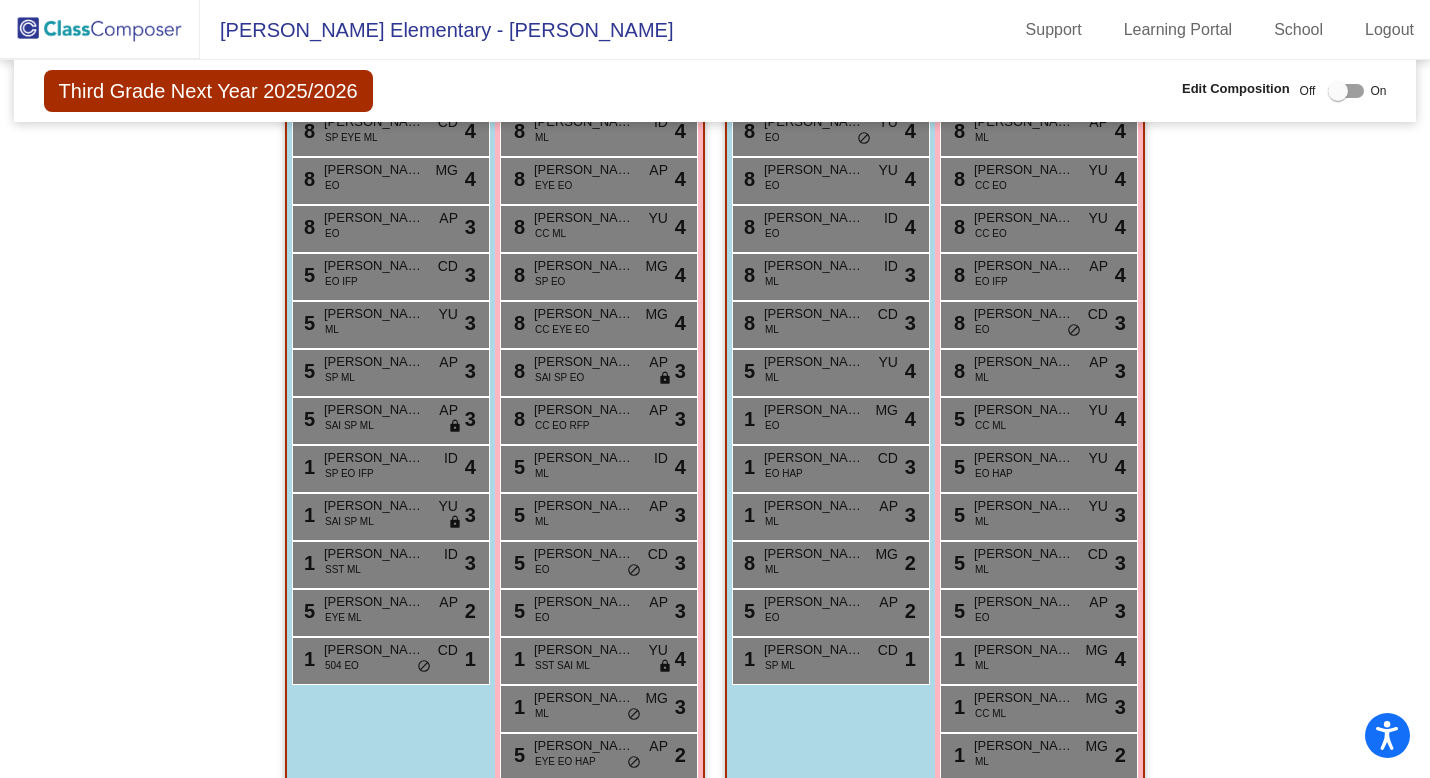 scroll, scrollTop: 1514, scrollLeft: 0, axis: vertical 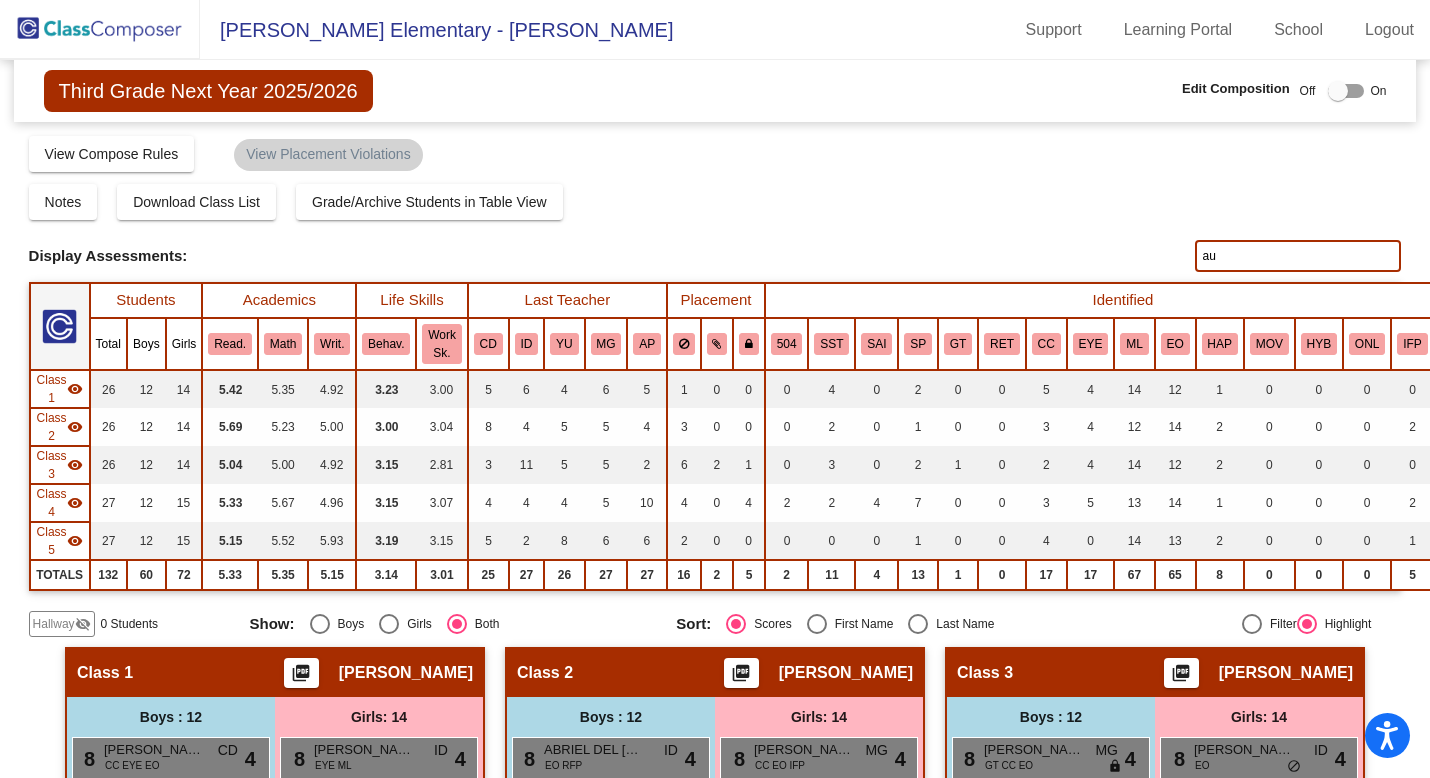 type on "a" 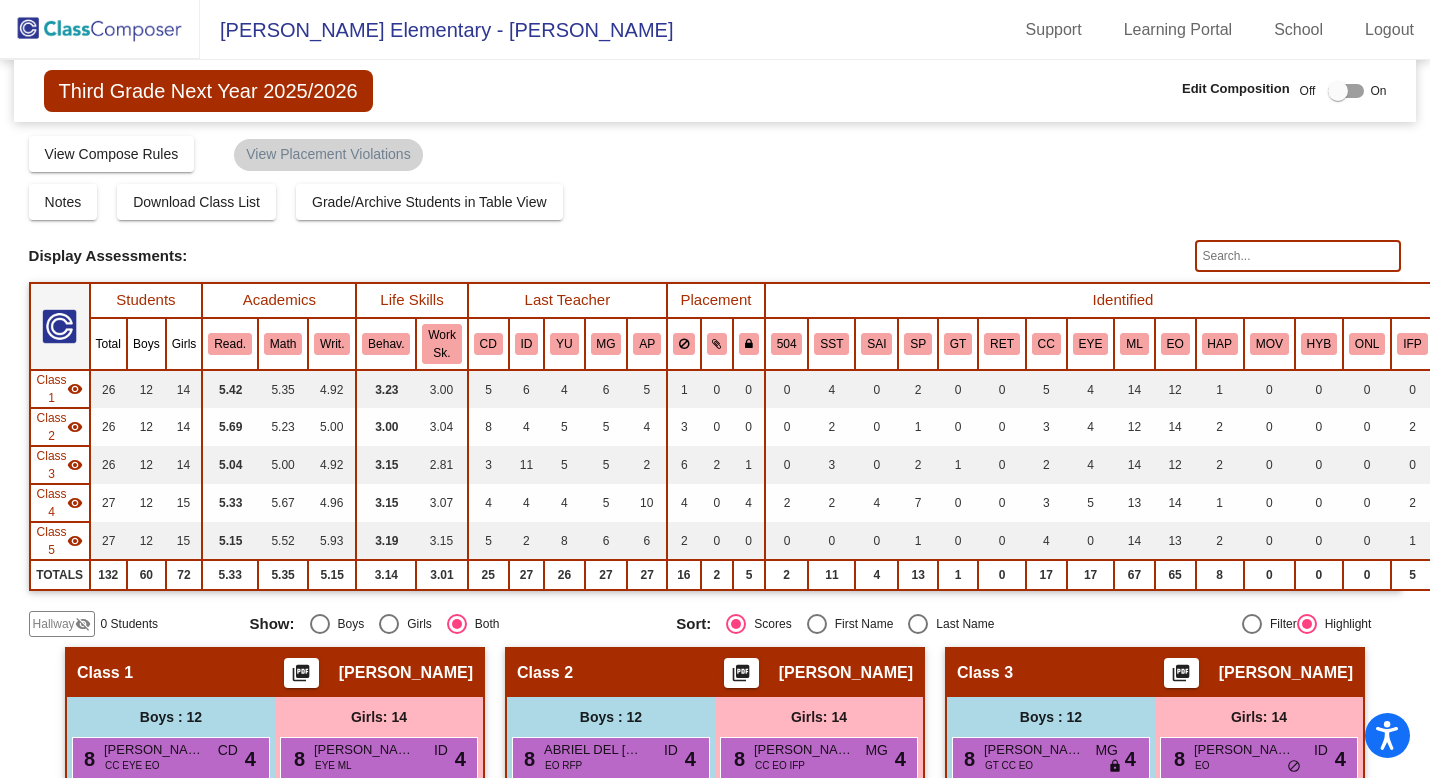 click 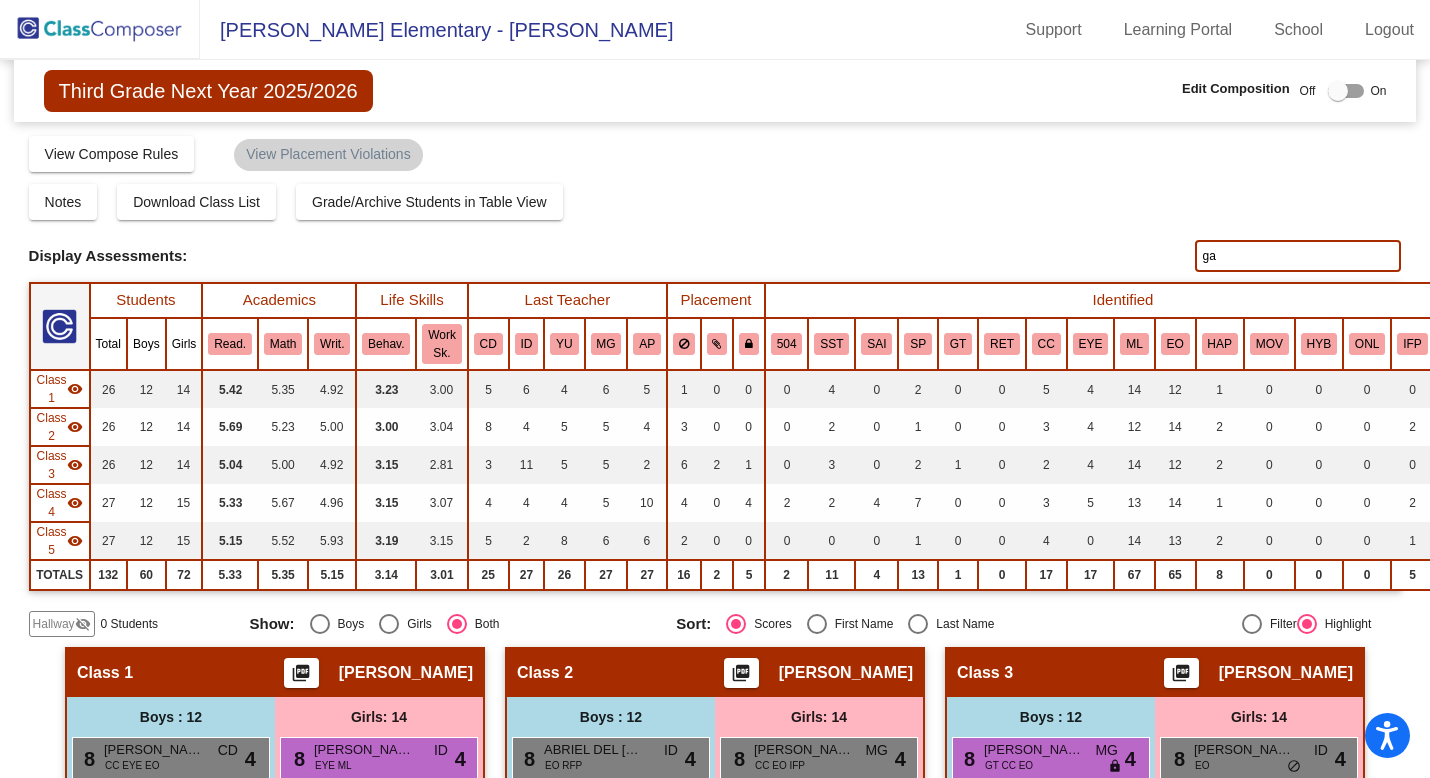 type on "gar" 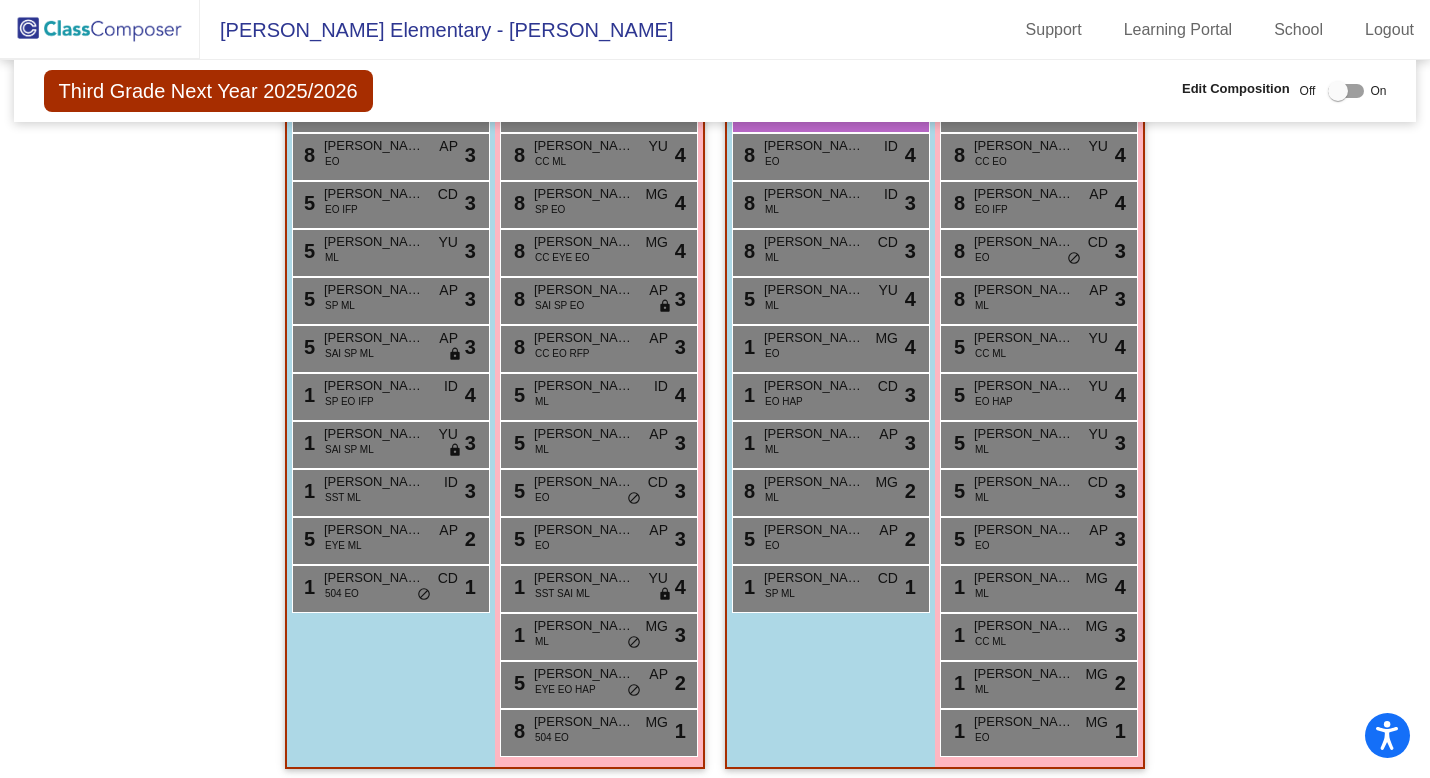 scroll, scrollTop: 1514, scrollLeft: 0, axis: vertical 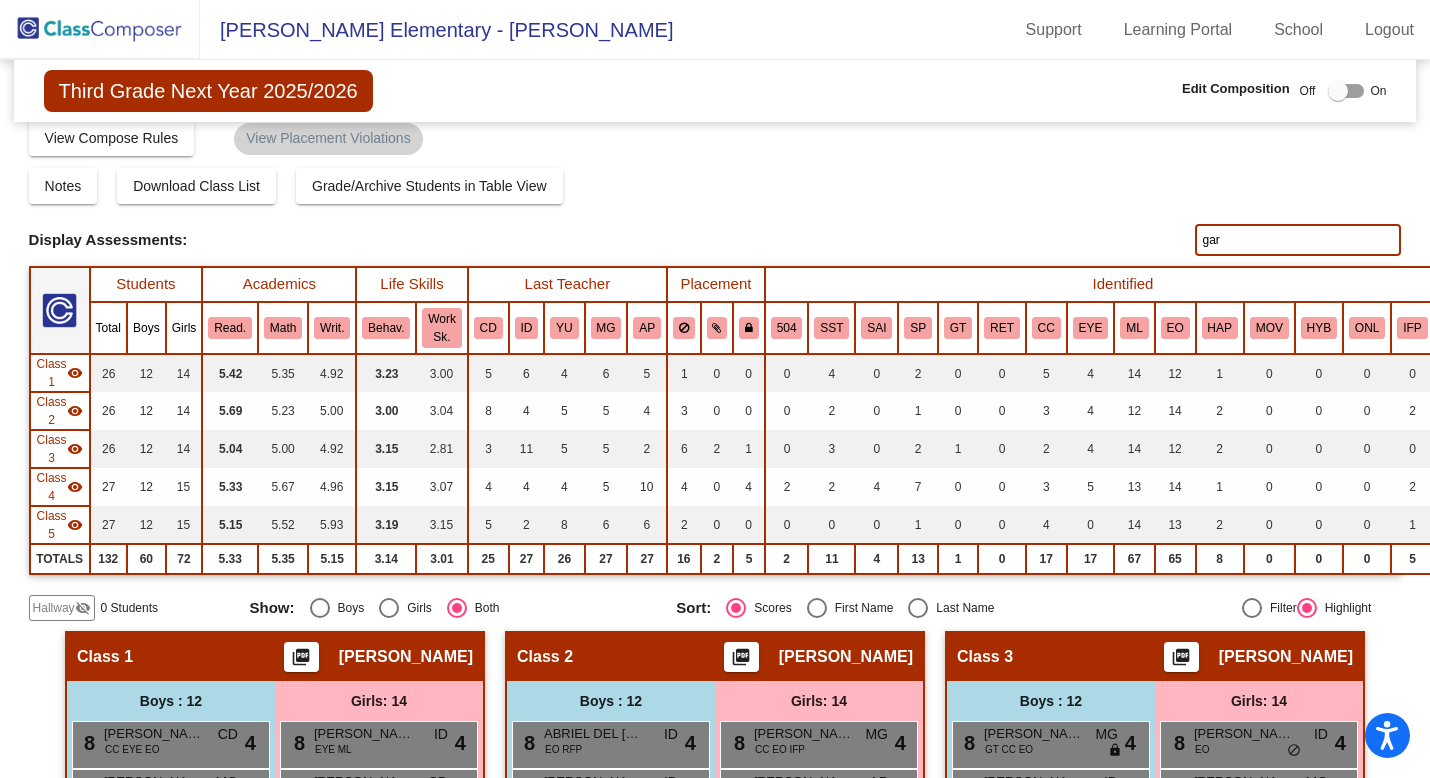 drag, startPoint x: 1266, startPoint y: 226, endPoint x: 1245, endPoint y: 241, distance: 25.806976 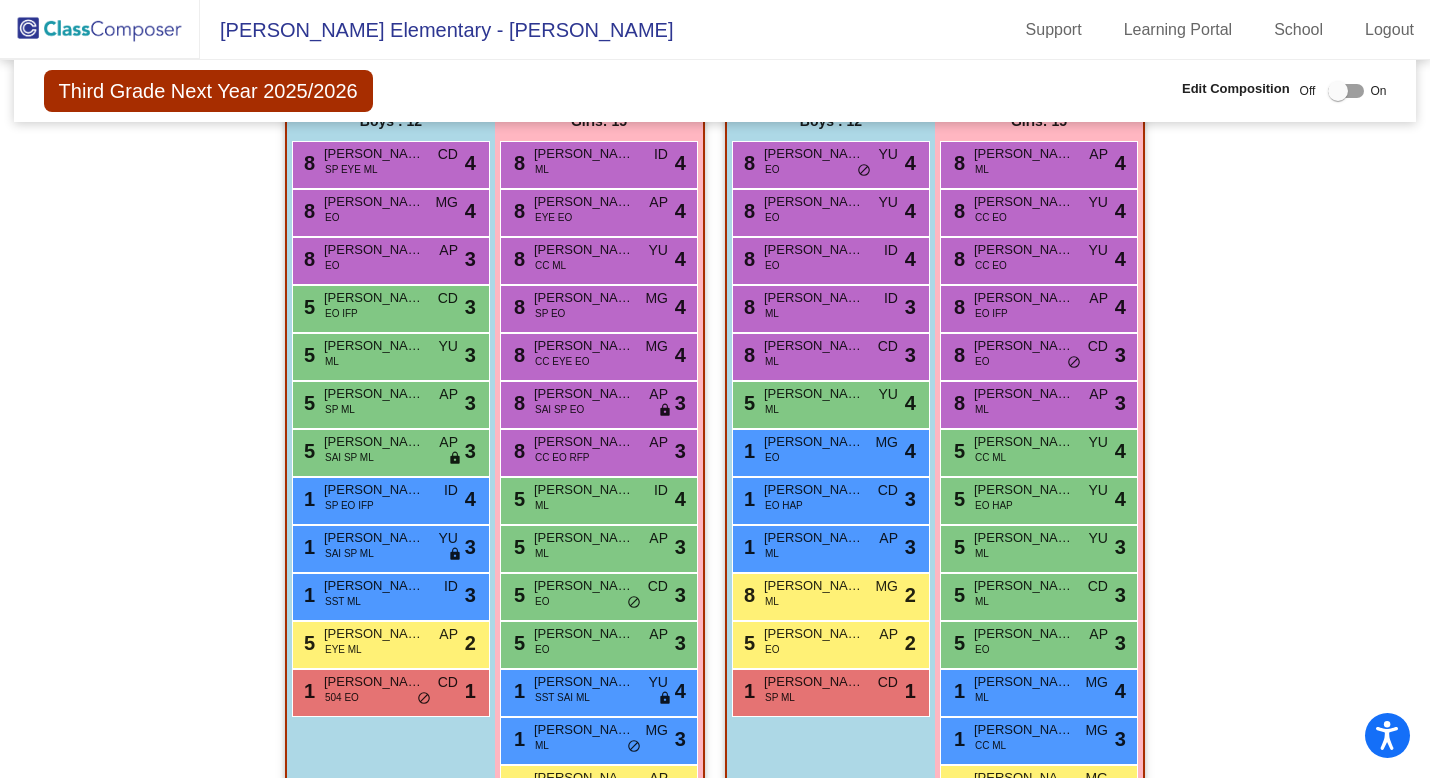 scroll, scrollTop: 1514, scrollLeft: 0, axis: vertical 